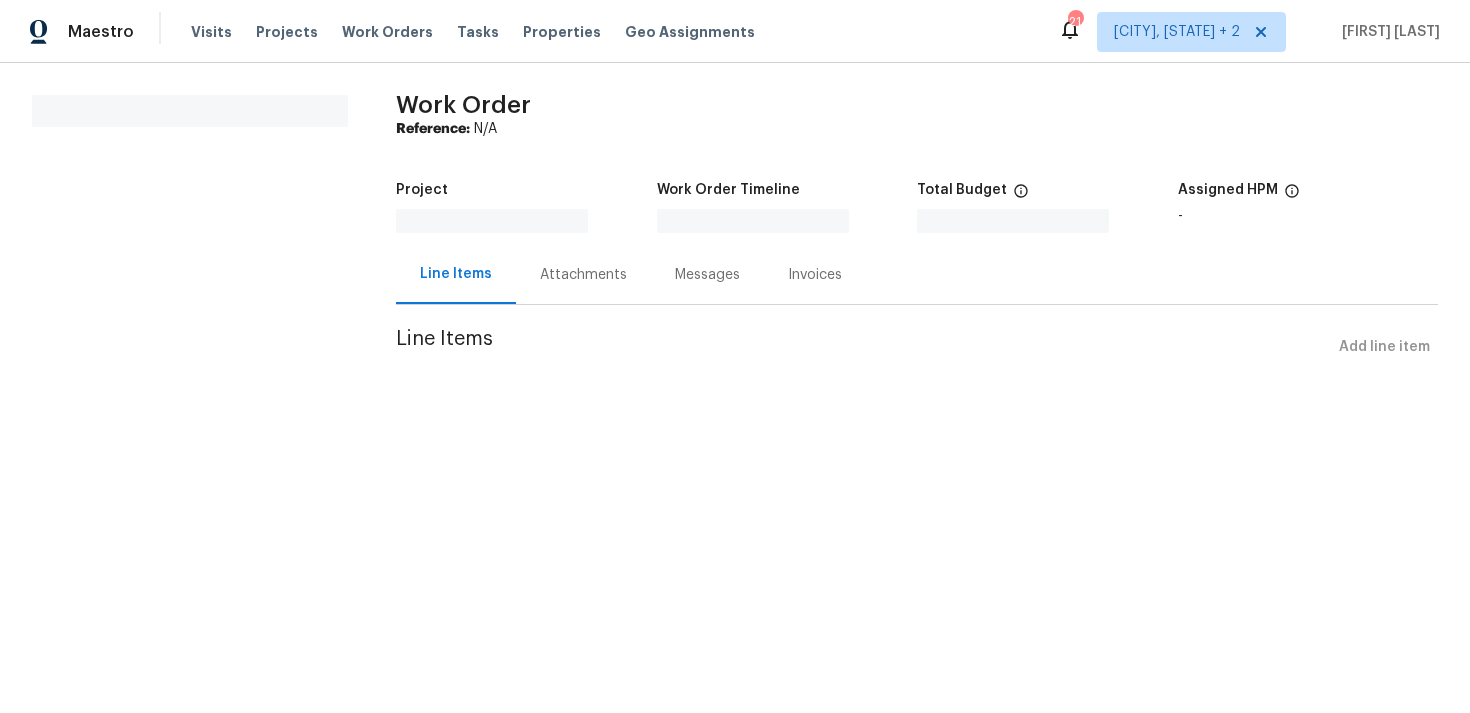 scroll, scrollTop: 0, scrollLeft: 0, axis: both 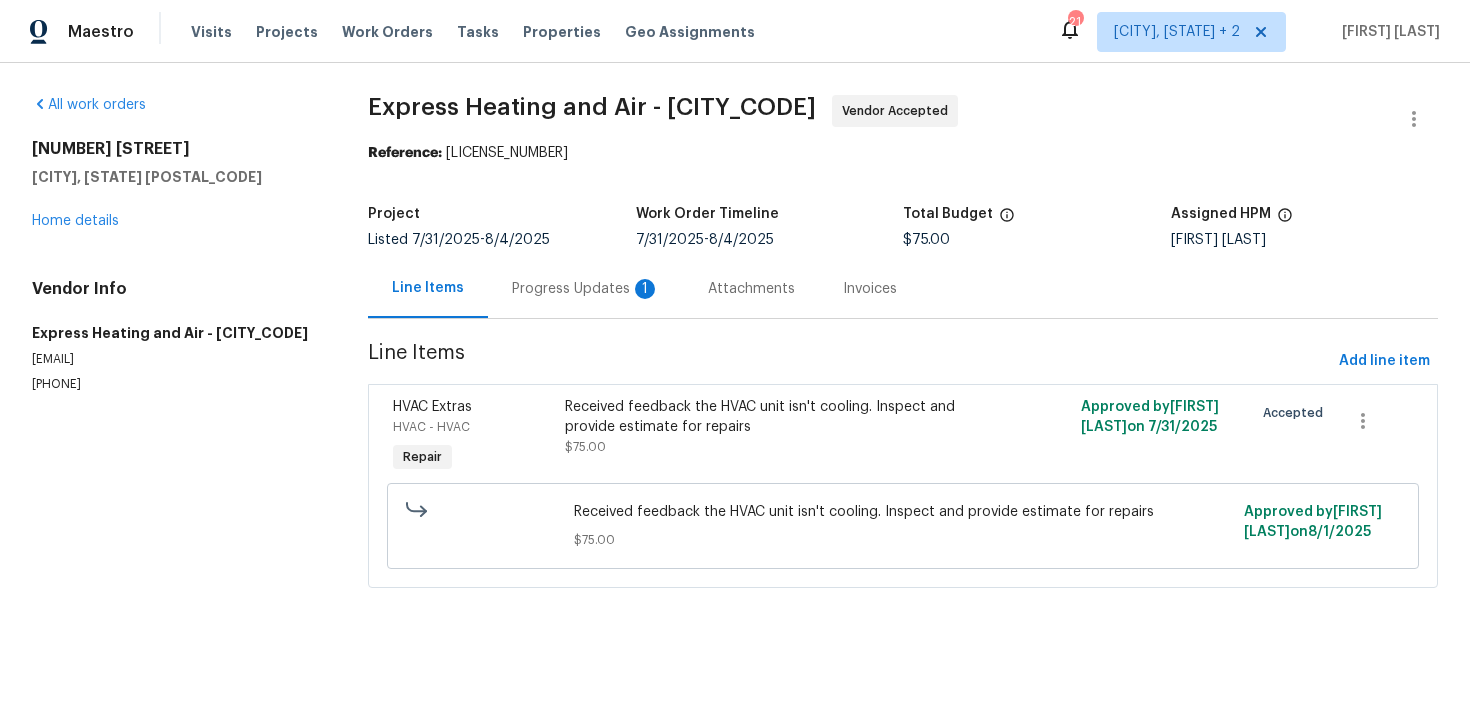 click on "Progress Updates 1" at bounding box center (586, 288) 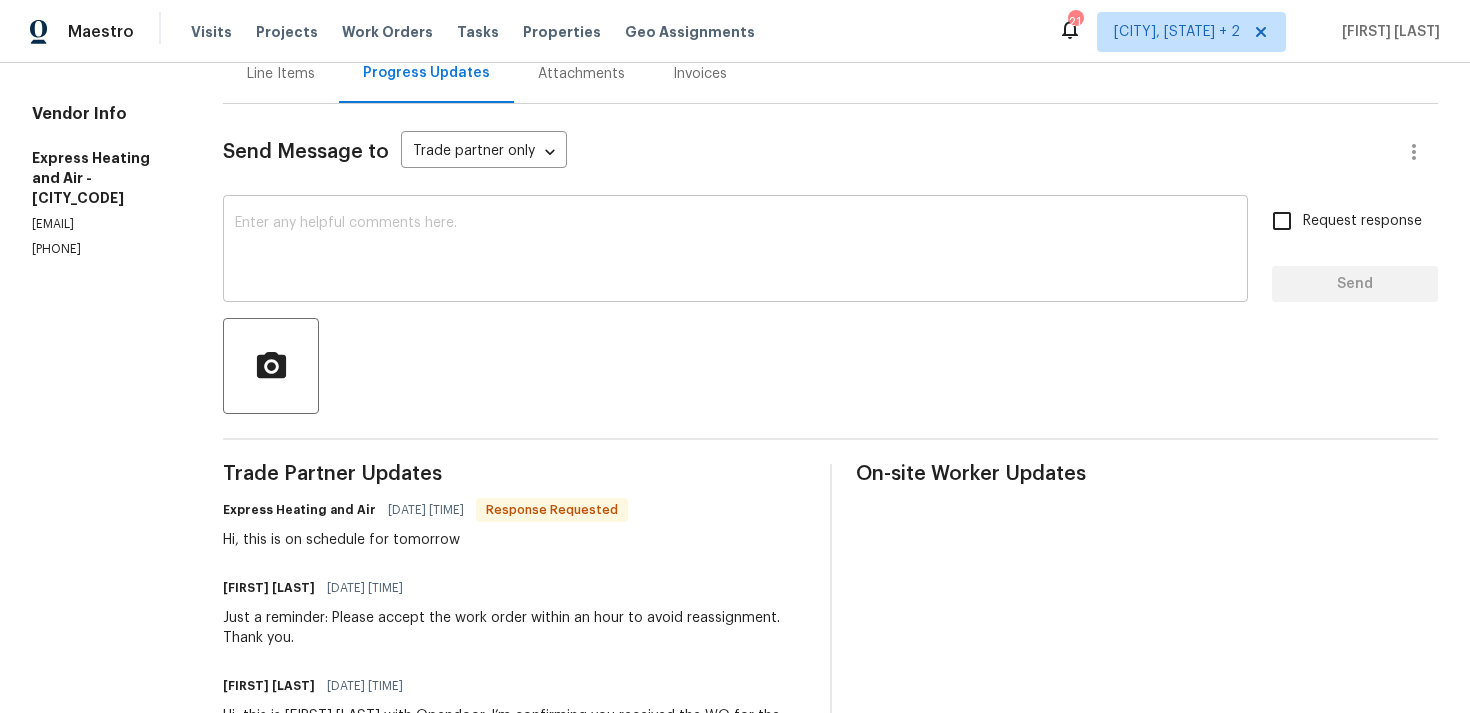 scroll, scrollTop: 185, scrollLeft: 0, axis: vertical 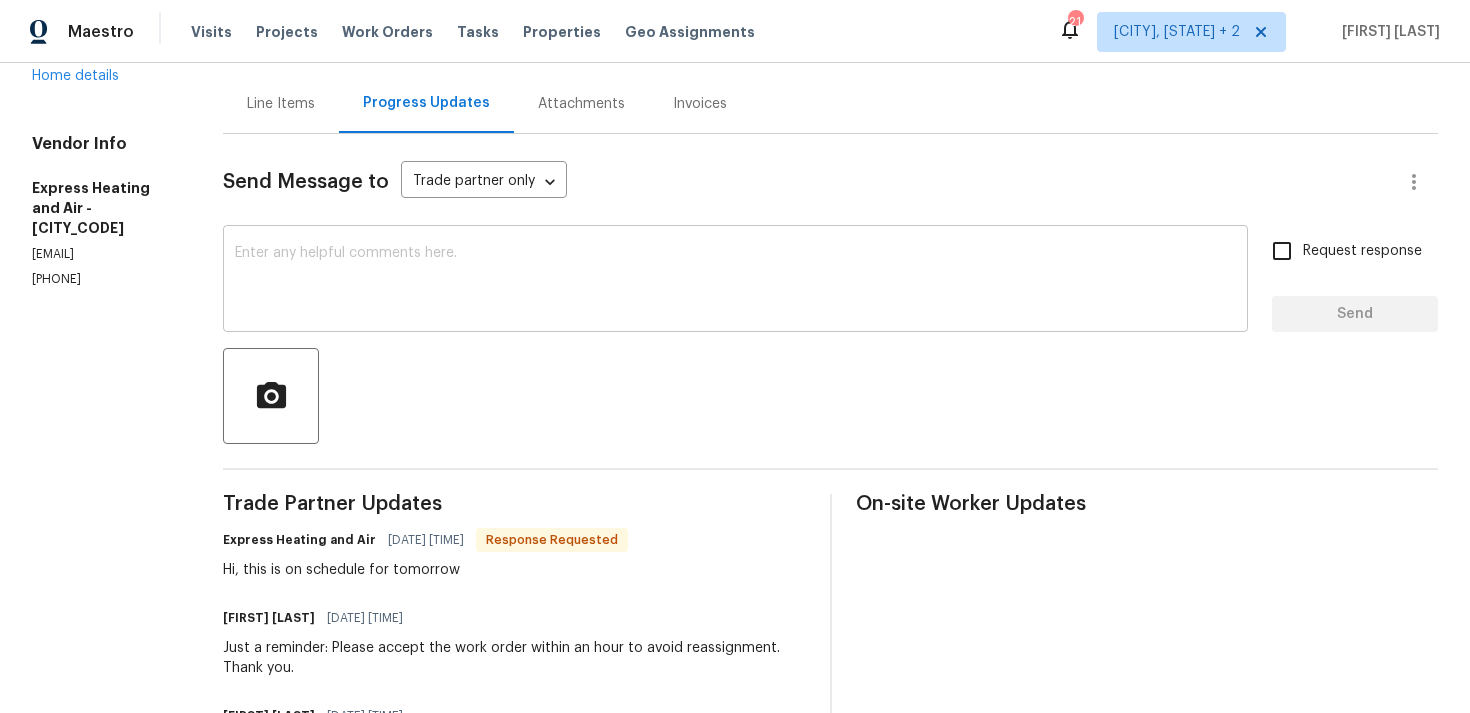 click at bounding box center (735, 281) 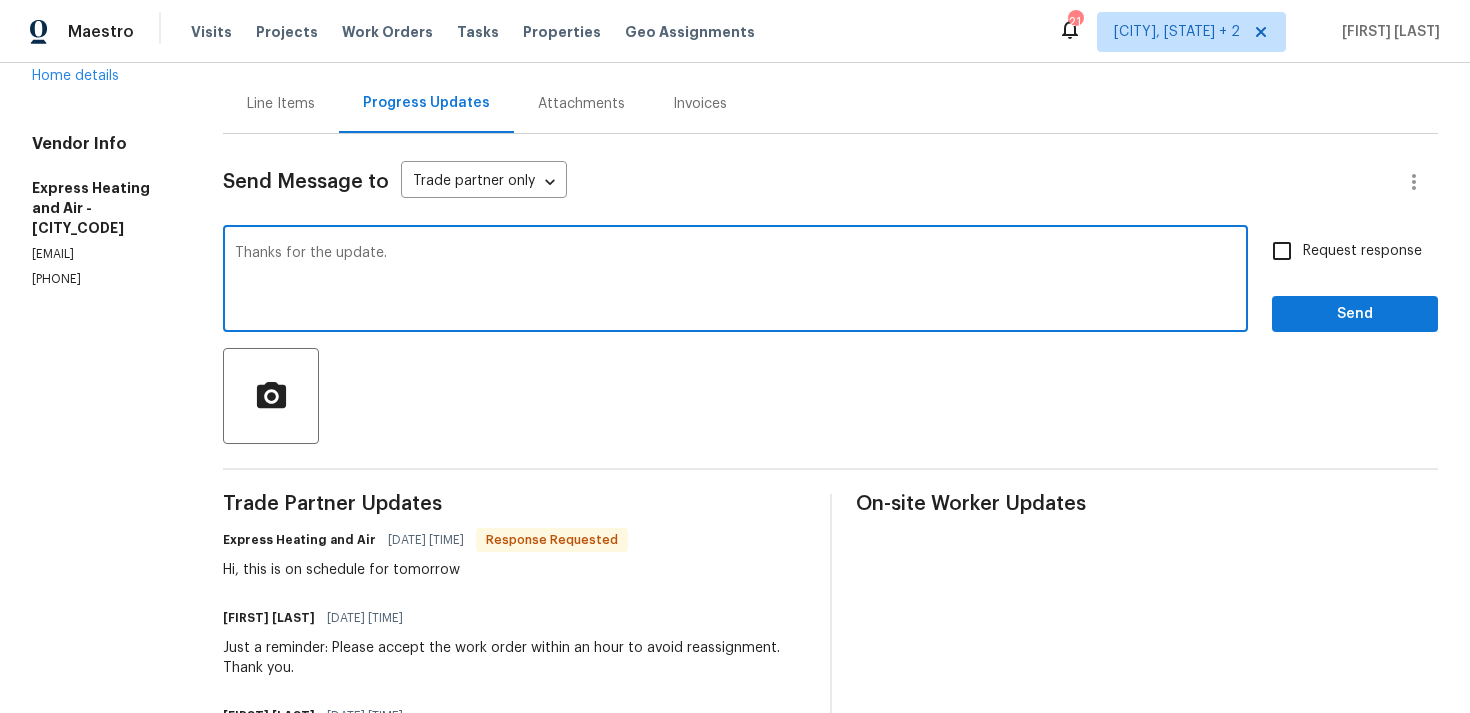 type on "Thanks for the update." 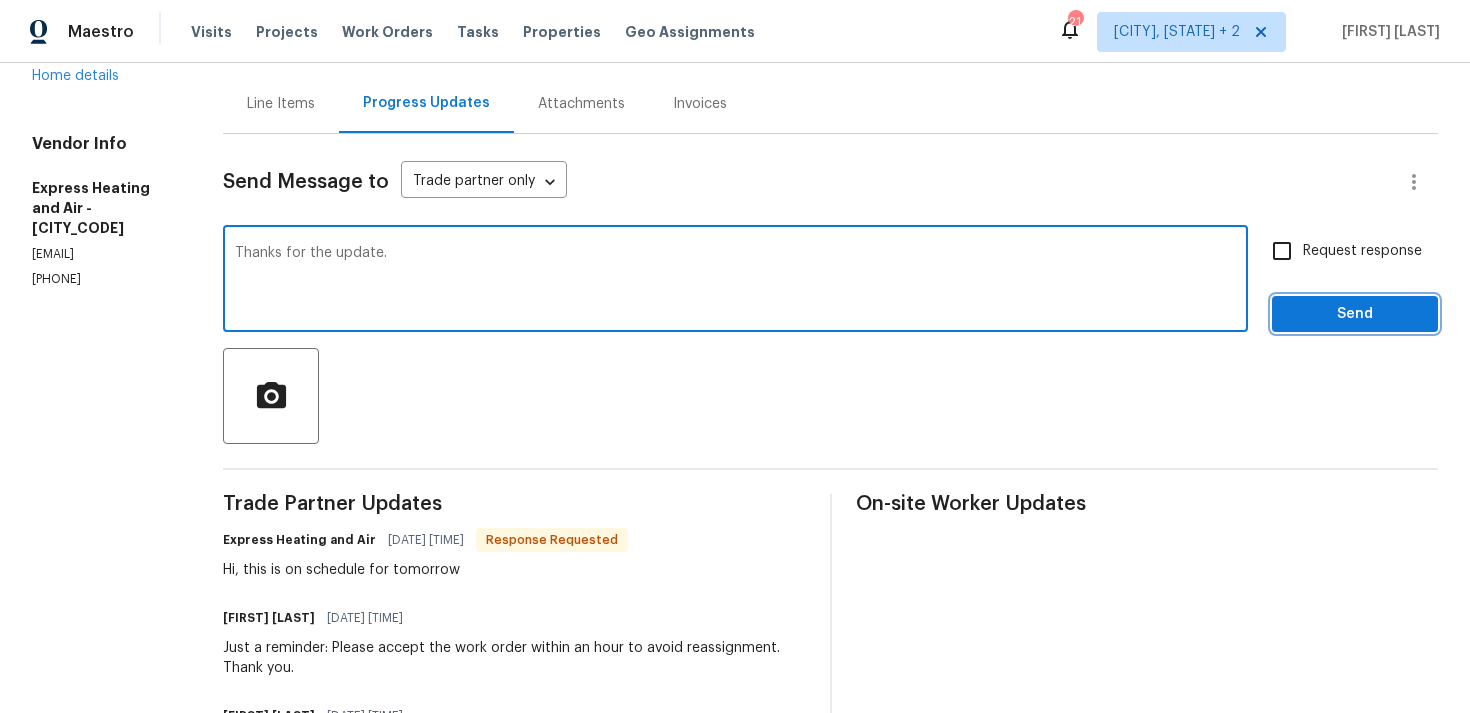 click on "Send" at bounding box center (1355, 314) 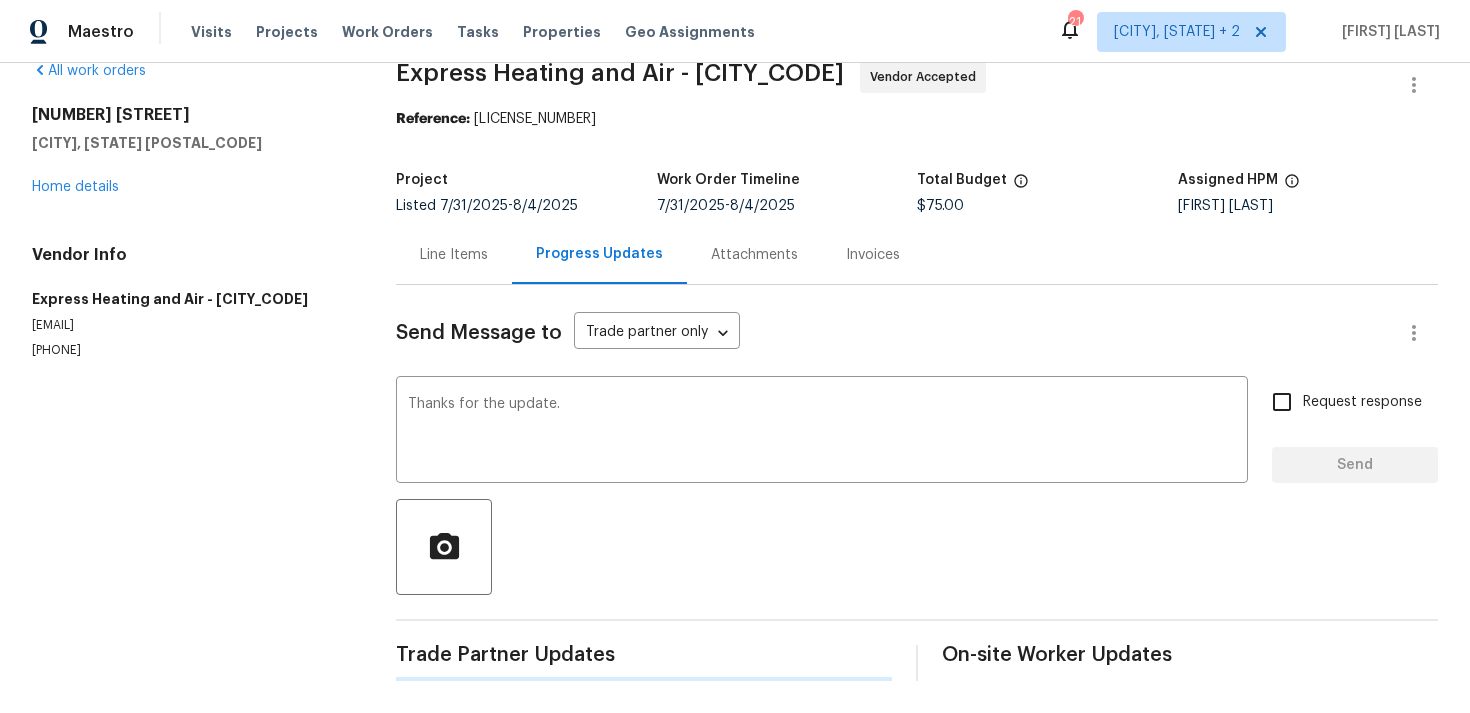 scroll, scrollTop: 34, scrollLeft: 0, axis: vertical 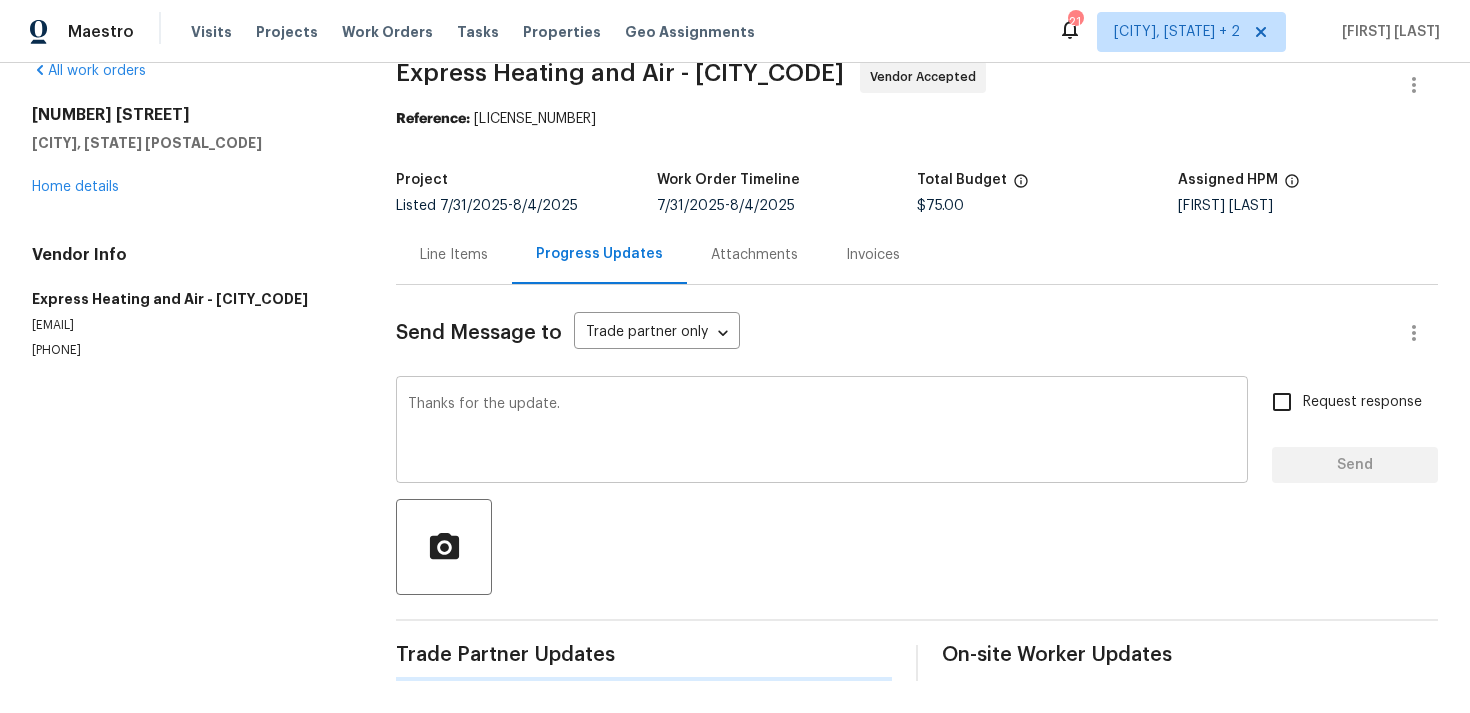 type 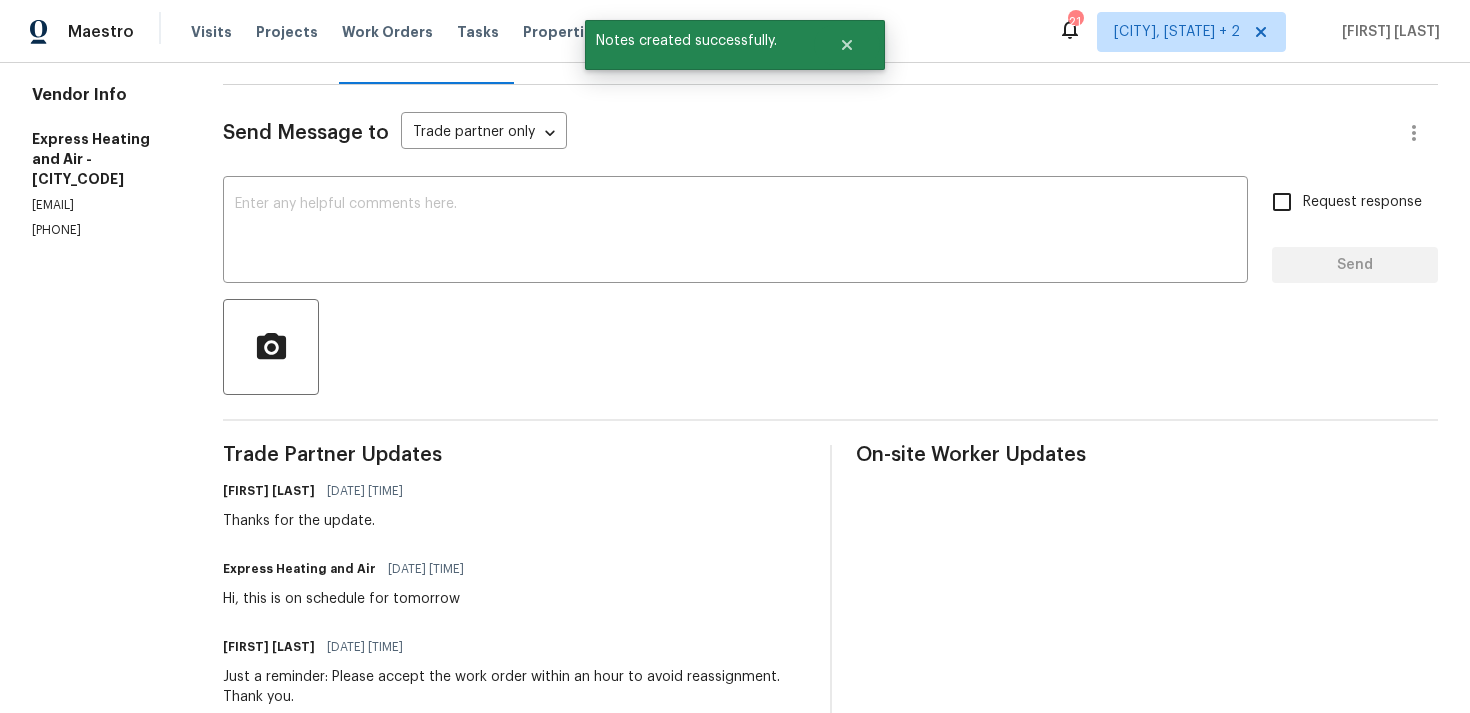 scroll, scrollTop: 0, scrollLeft: 0, axis: both 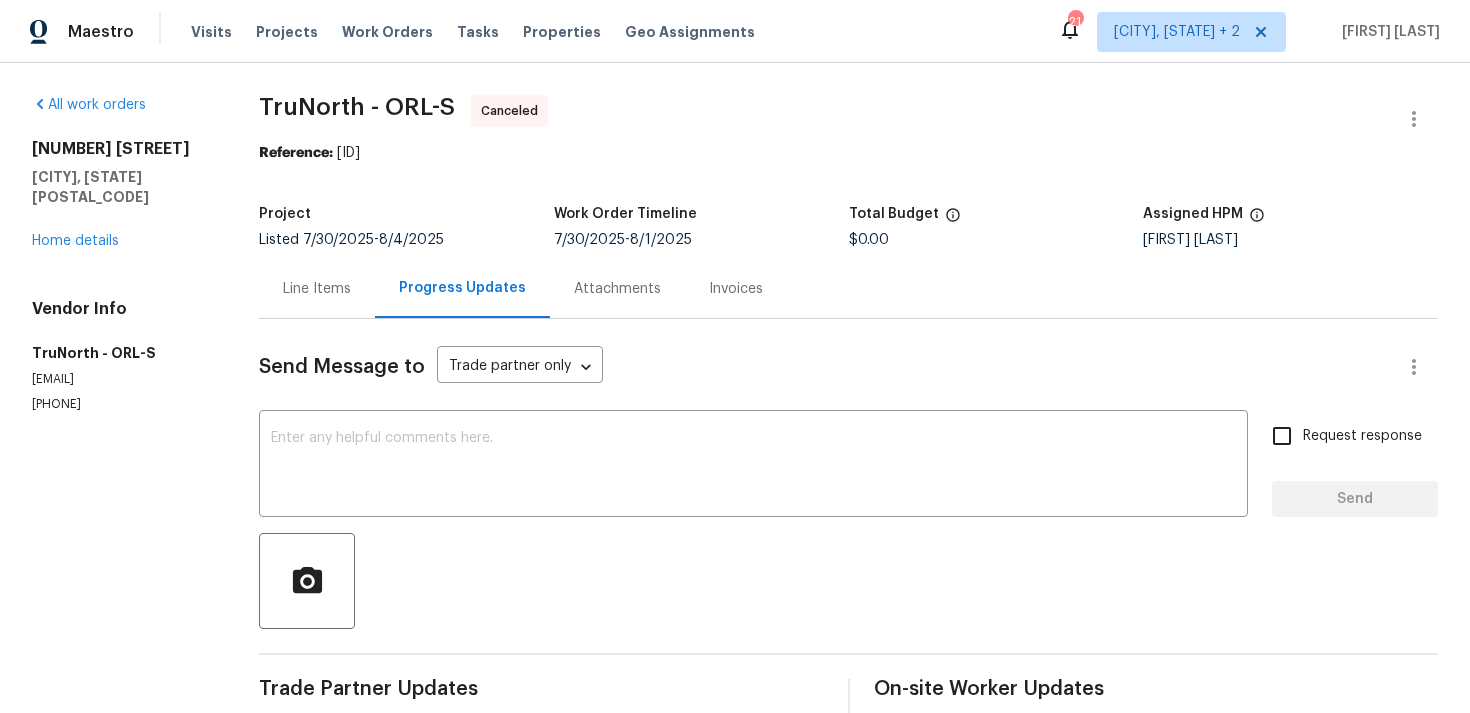 click on "[NUMBER] [STREET] [CITY], [STATE] [POSTAL_CODE] Home details" at bounding box center [121, 195] 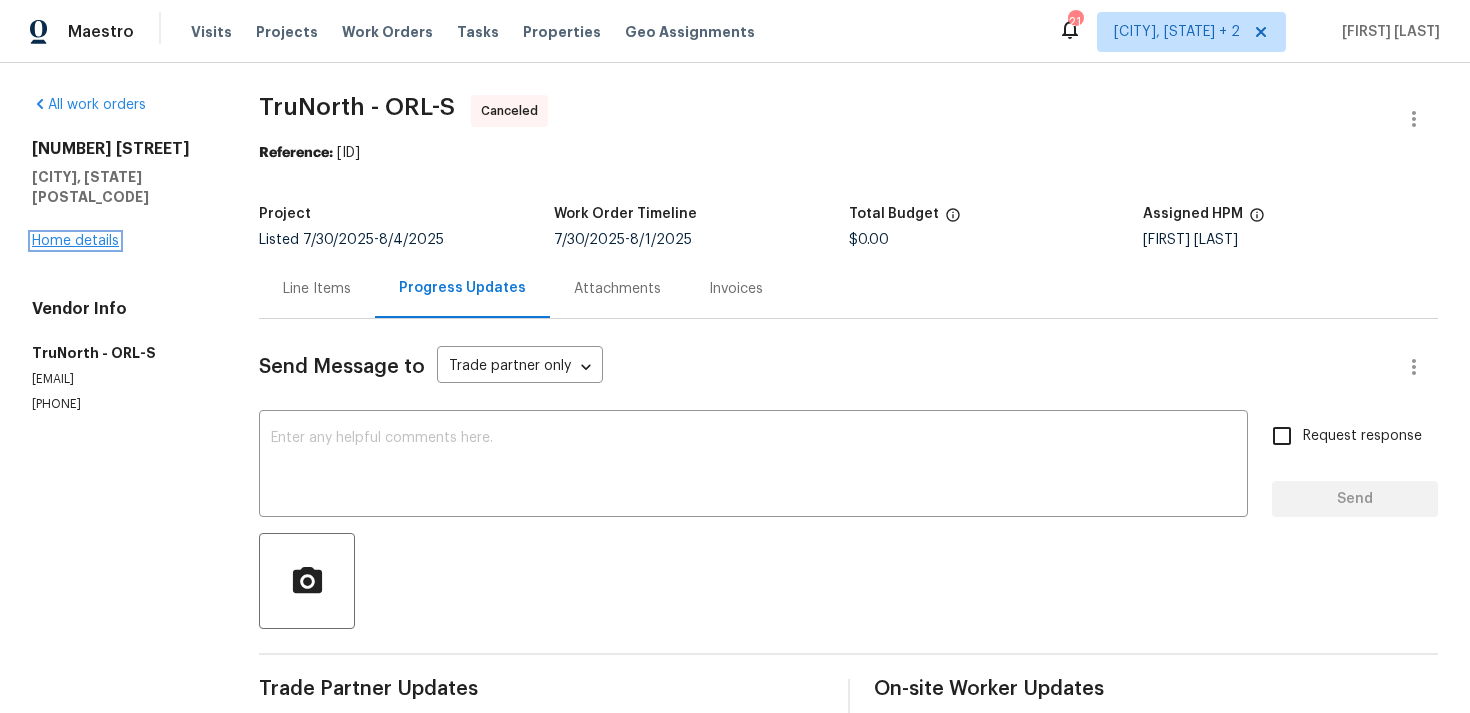 click on "Home details" at bounding box center [75, 241] 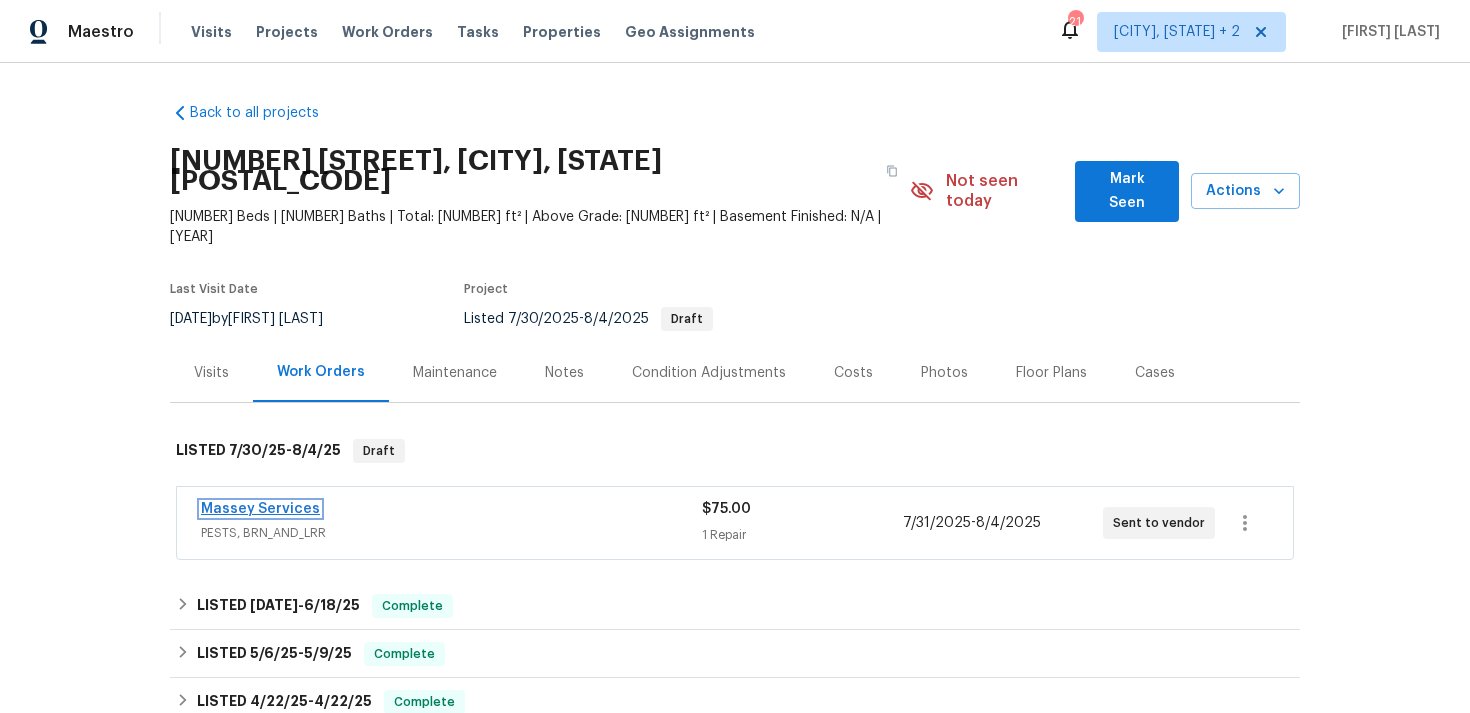 click on "Massey Services" at bounding box center (260, 509) 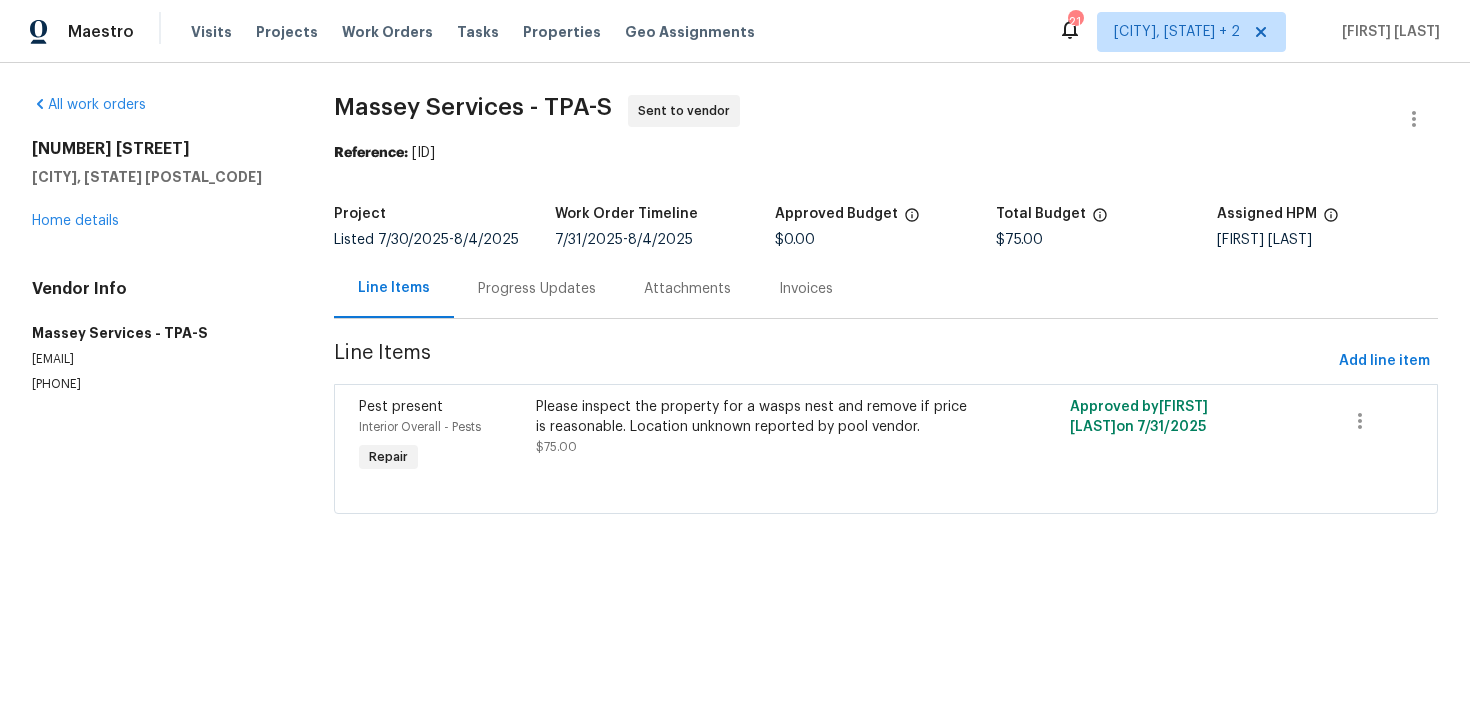 click on "Progress Updates" at bounding box center (537, 289) 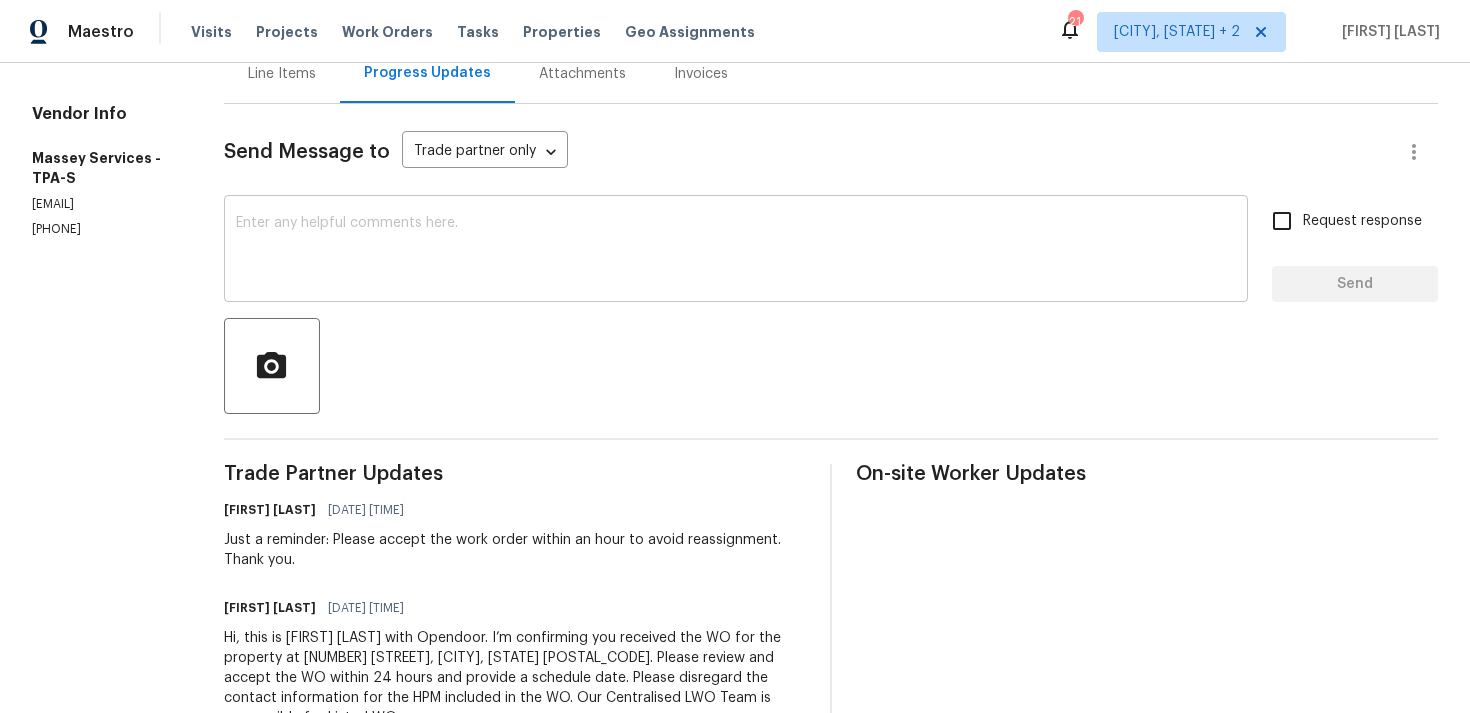 scroll, scrollTop: 0, scrollLeft: 0, axis: both 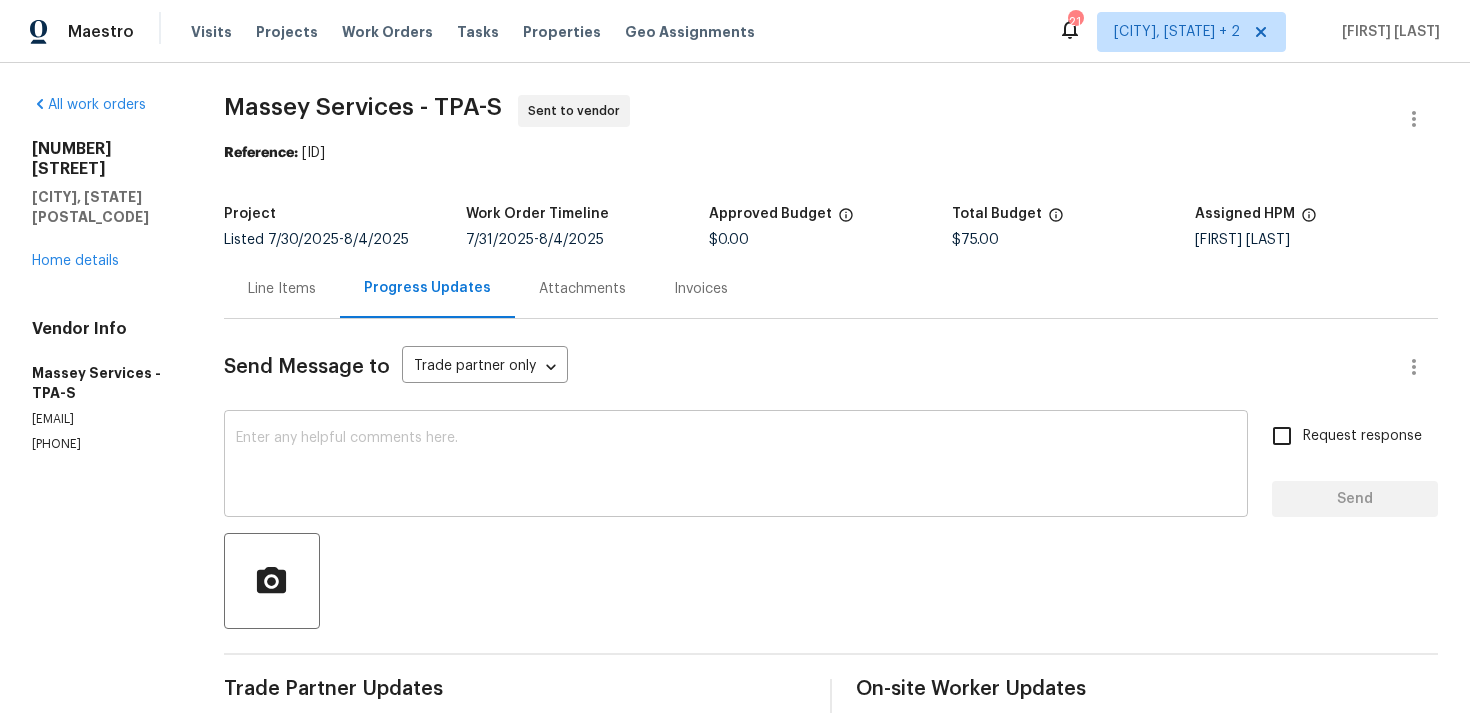 click at bounding box center [736, 466] 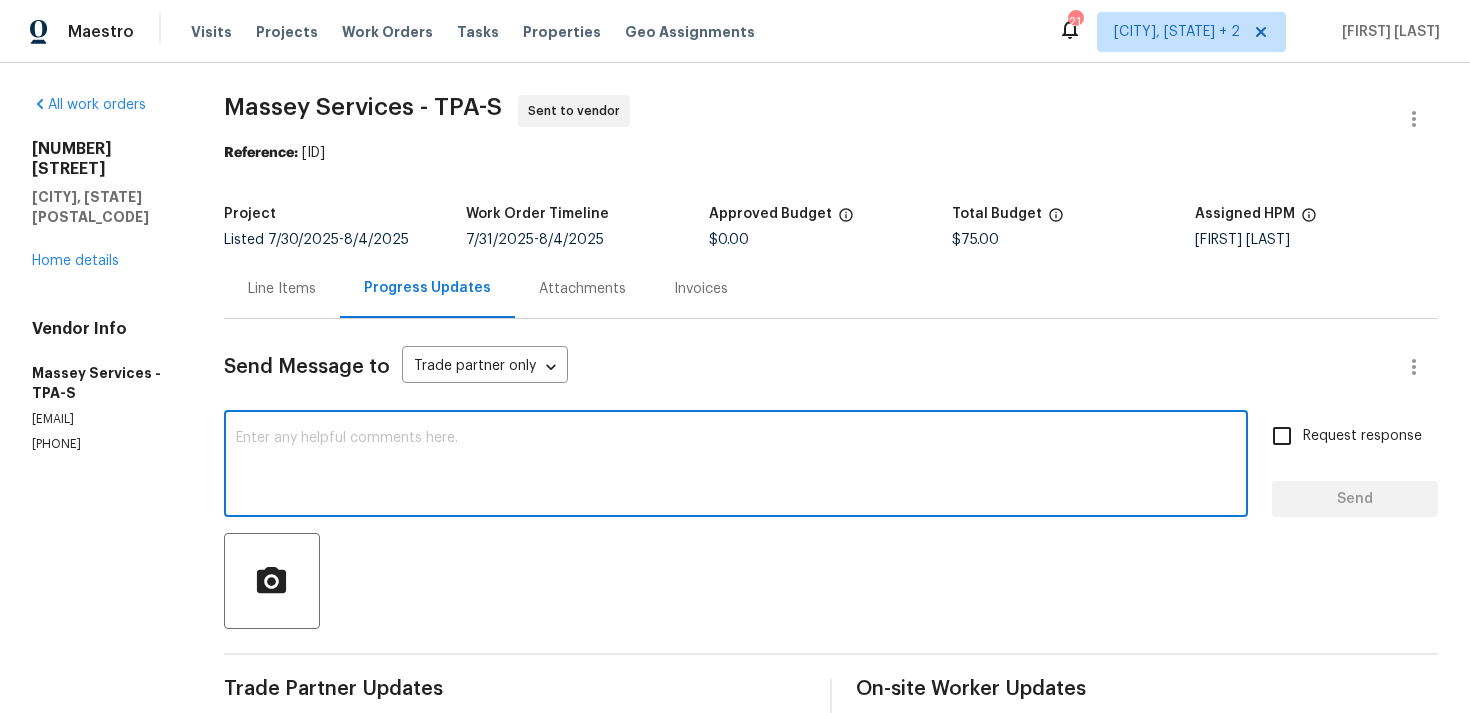 paste on "We regret to inform you that the work order has been reassigned as it was not accepted within 24 hours." 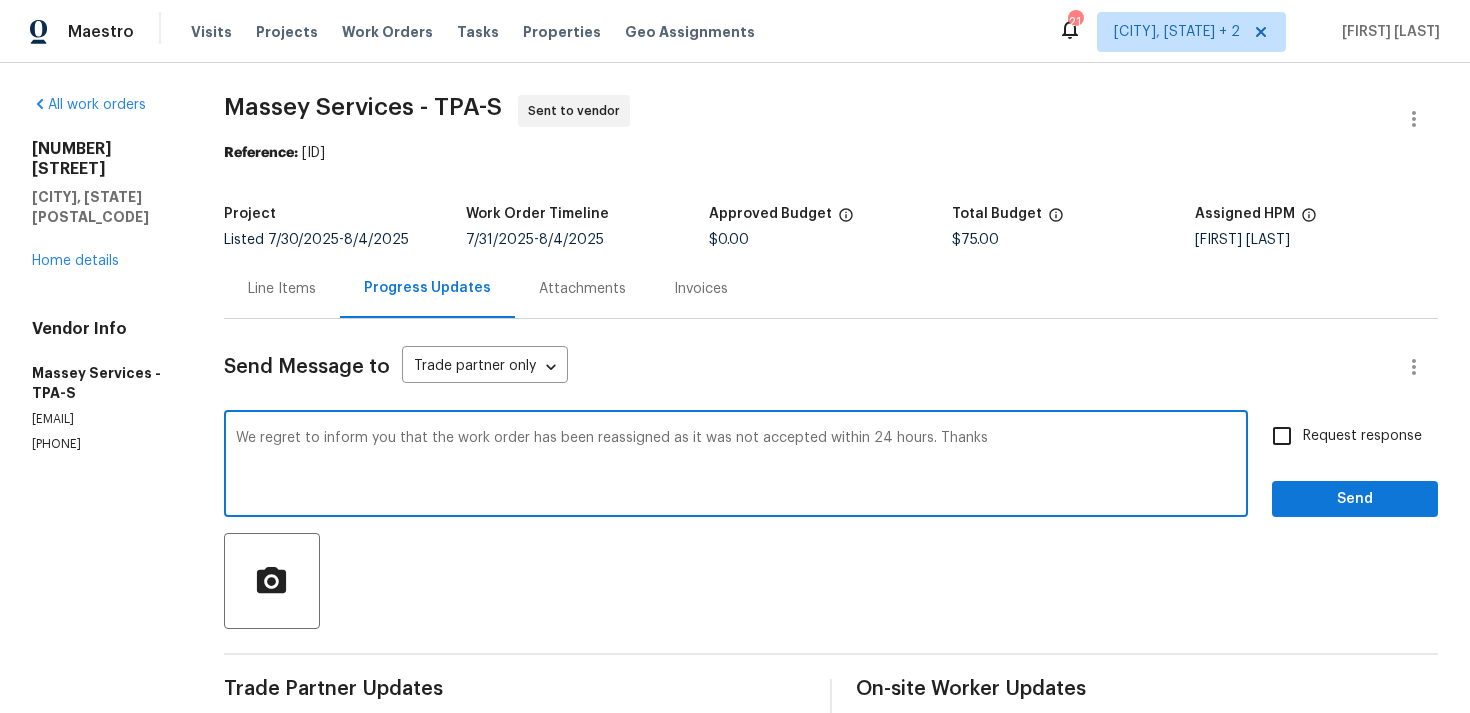 type on "We regret to inform you that the work order has been reassigned as it was not accepted within 24 hours. Thanks" 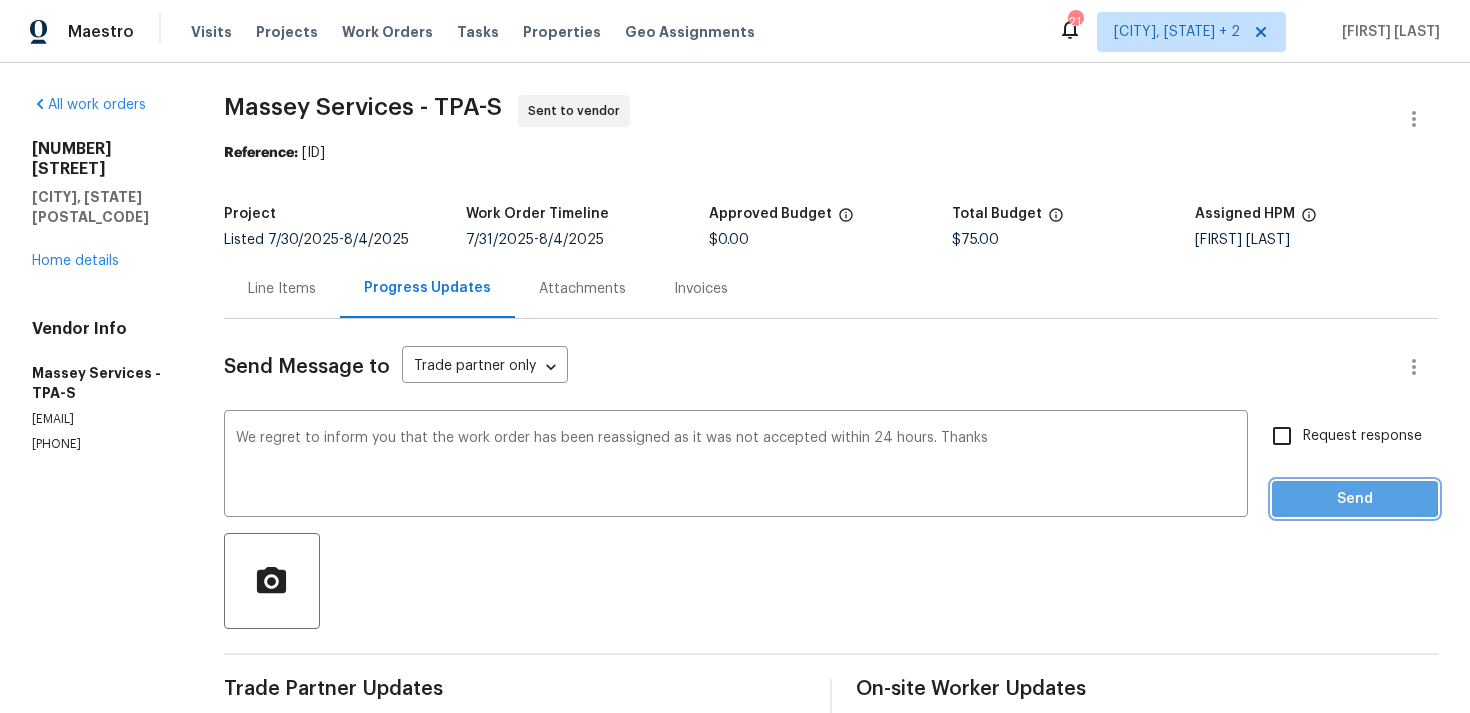 click on "Send" at bounding box center [1355, 499] 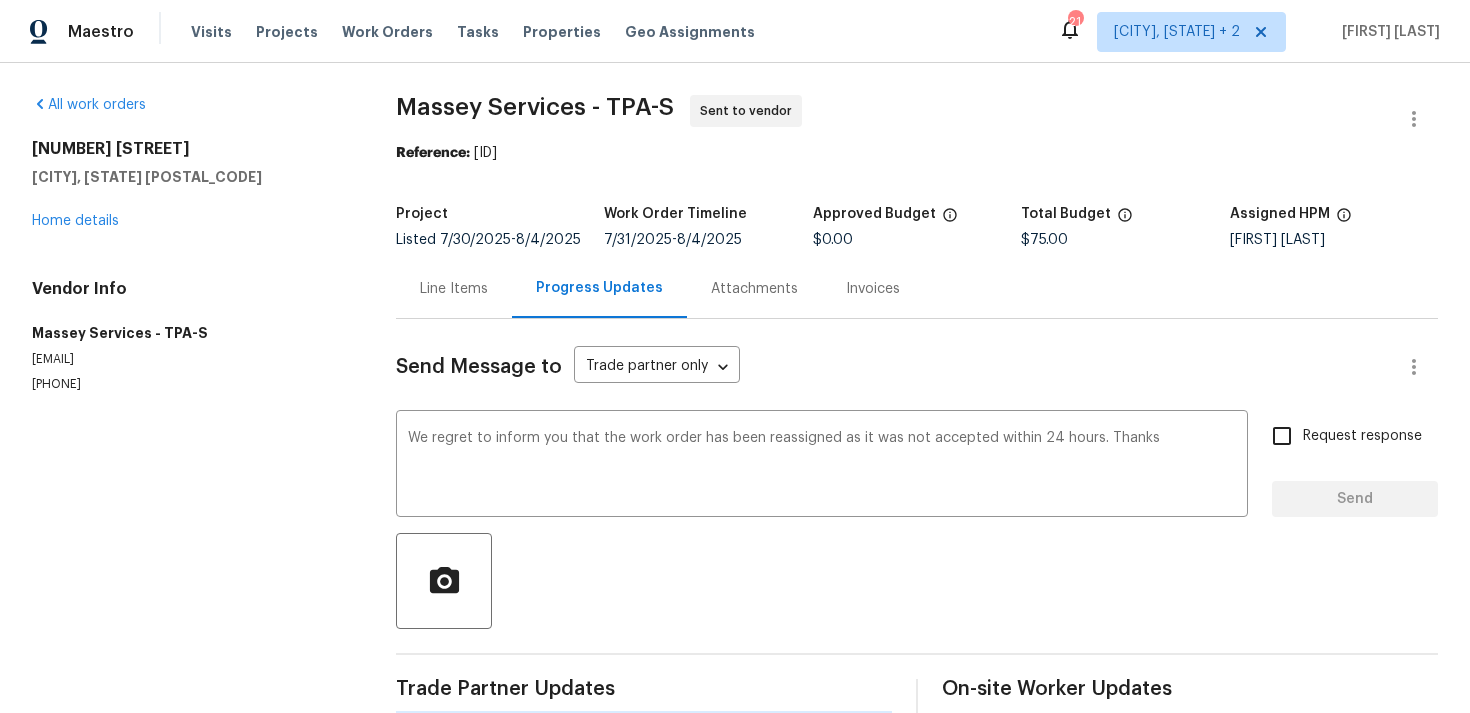type 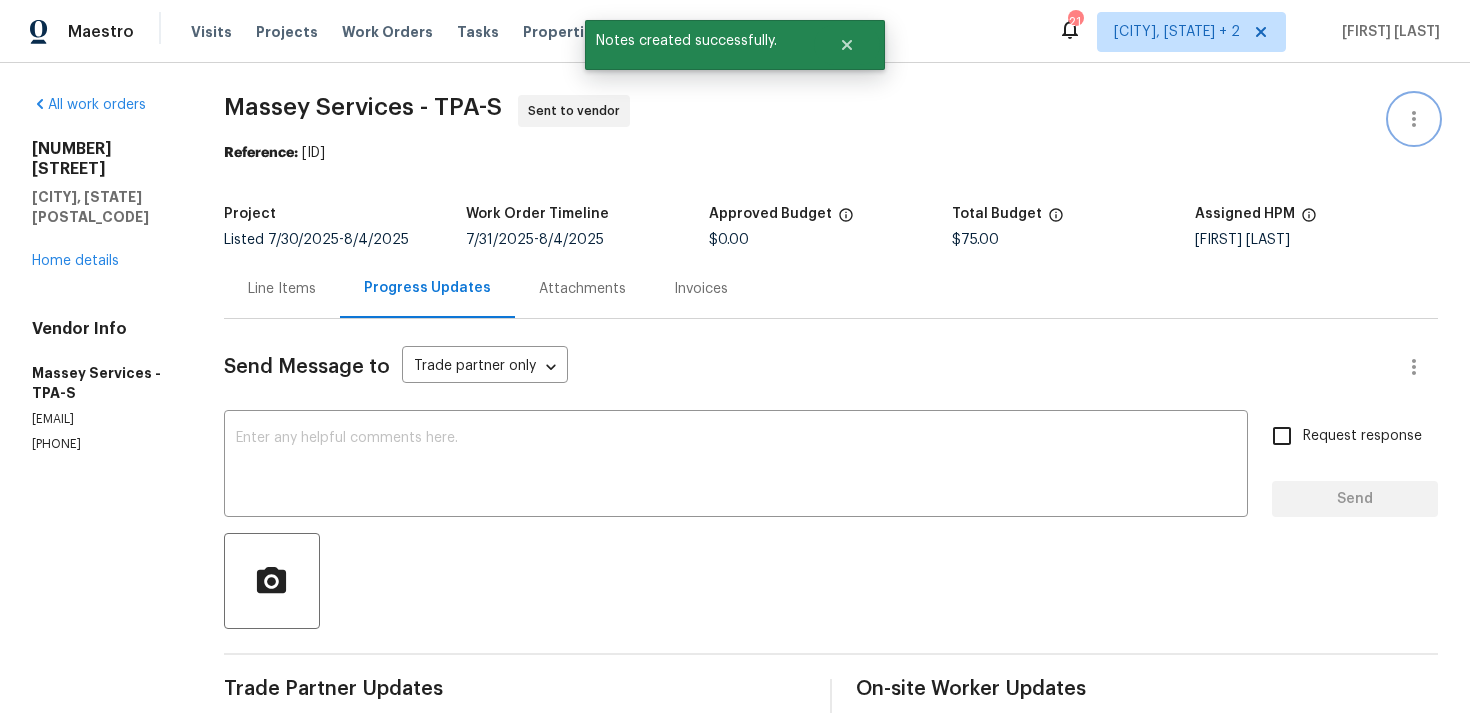 click 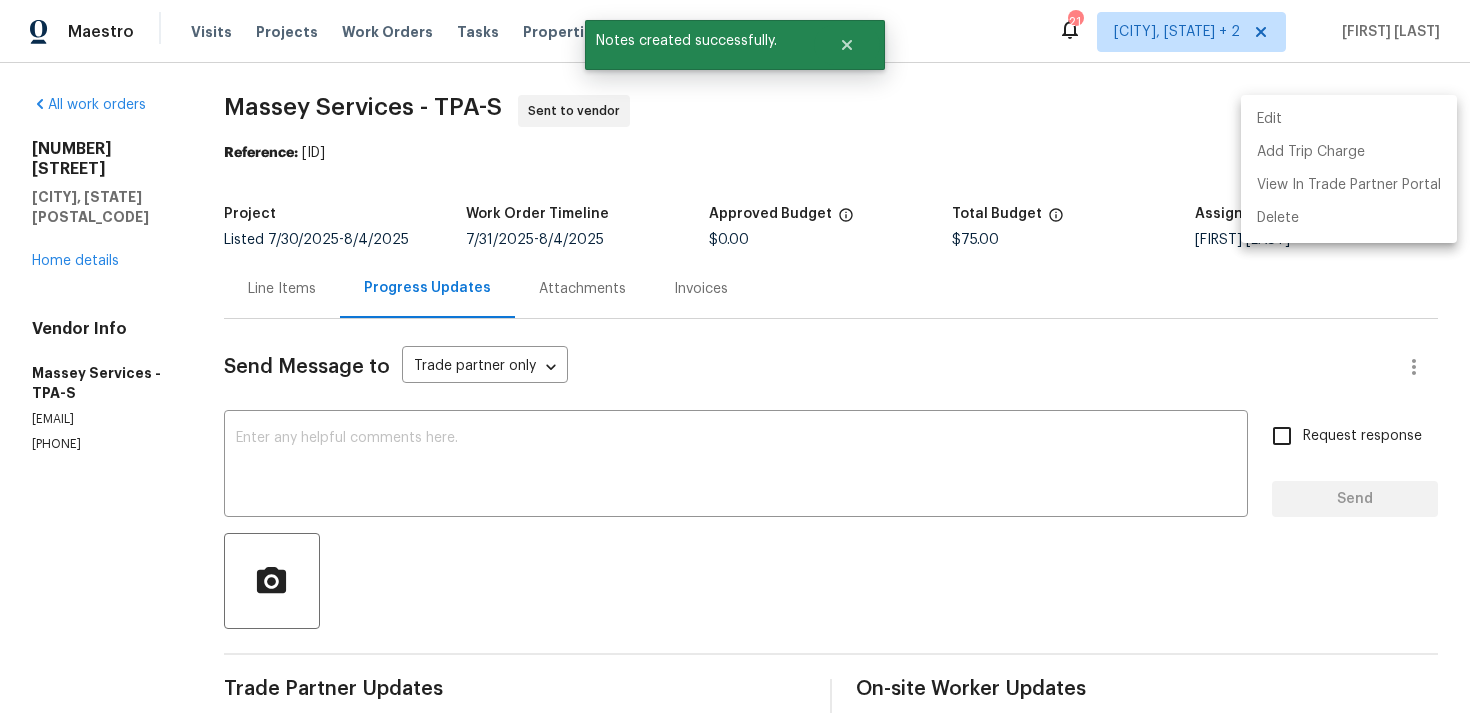 click on "Edit" at bounding box center (1349, 119) 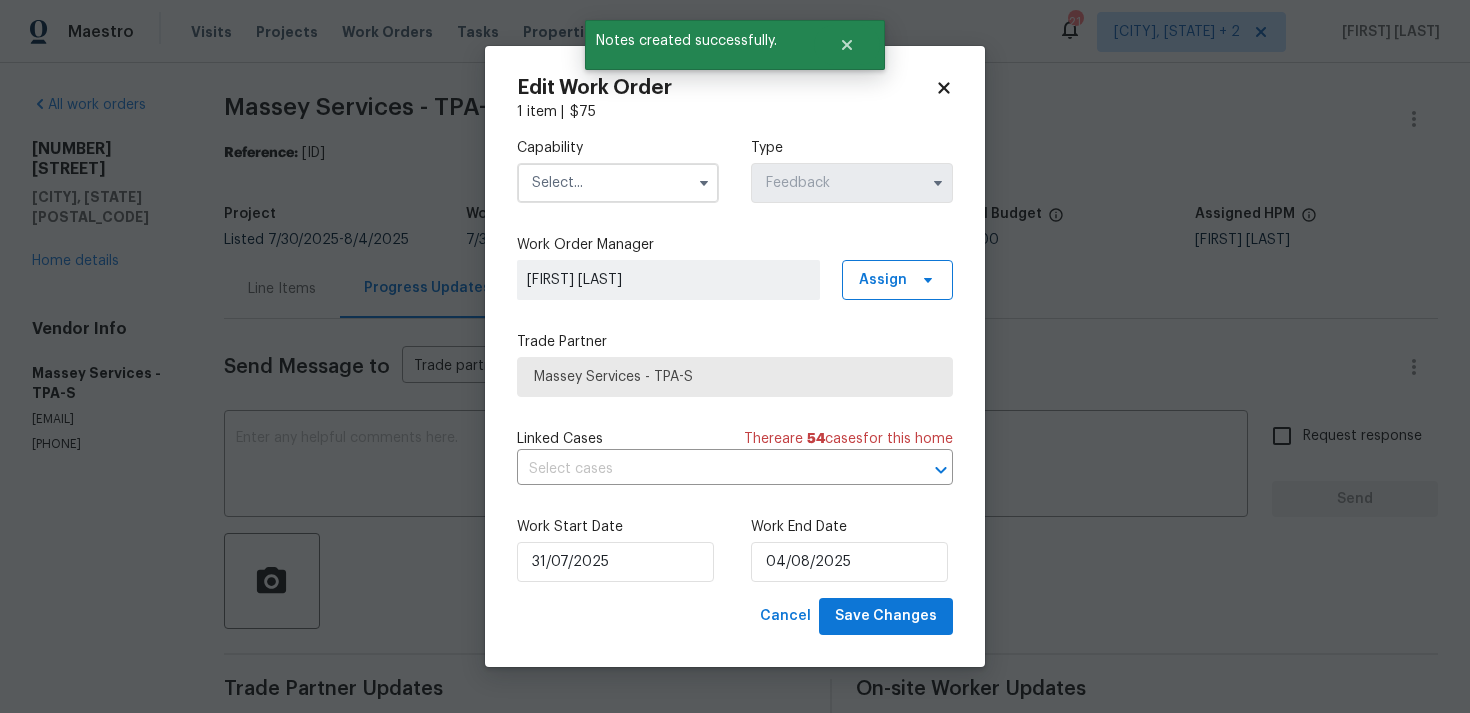 click at bounding box center (618, 183) 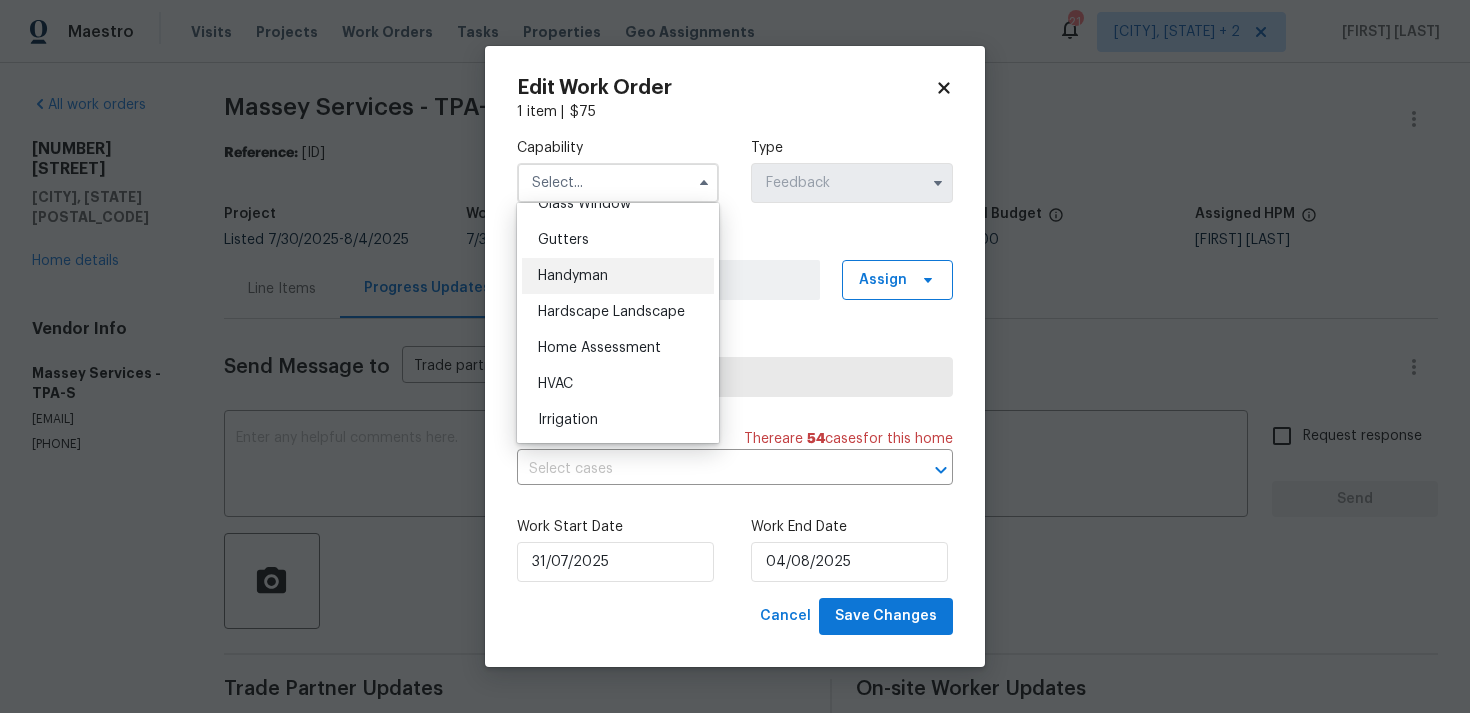 scroll, scrollTop: 1060, scrollLeft: 0, axis: vertical 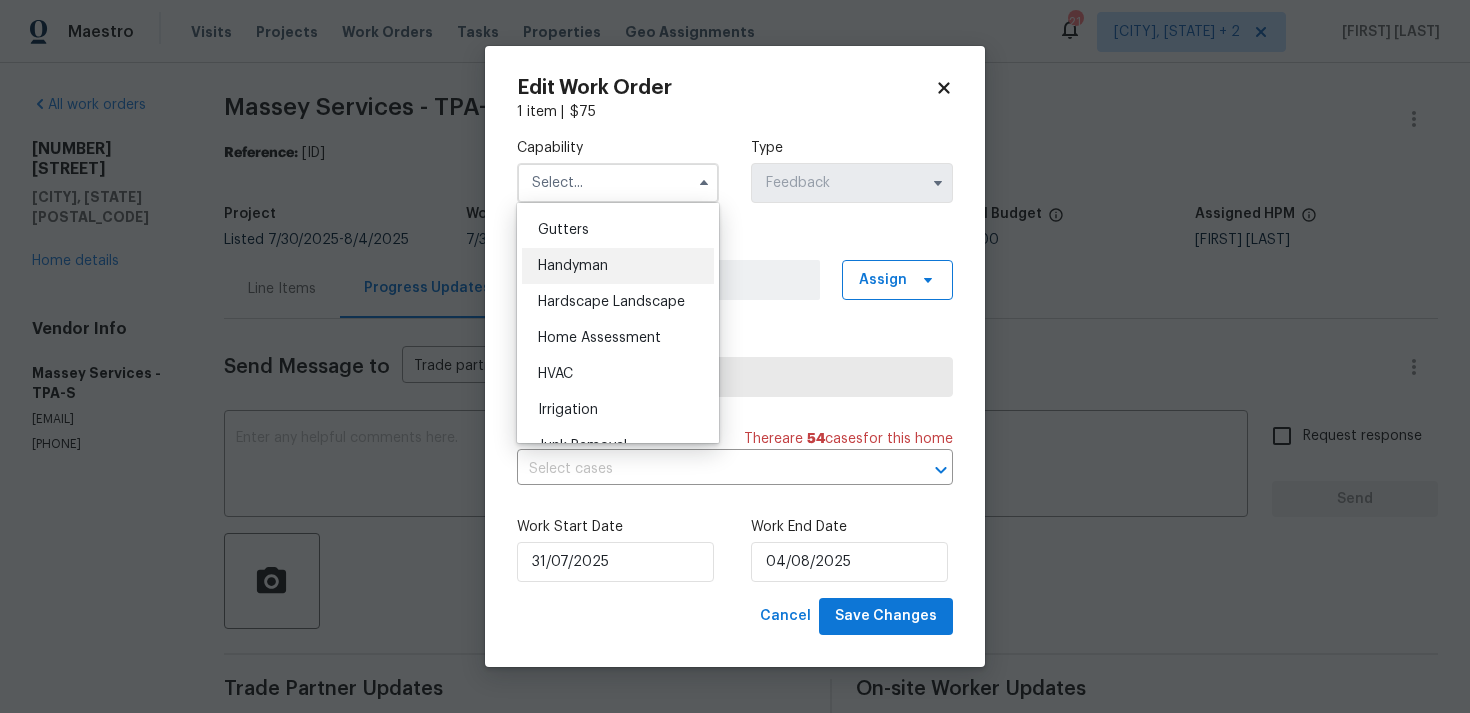click on "Handyman" at bounding box center [618, 266] 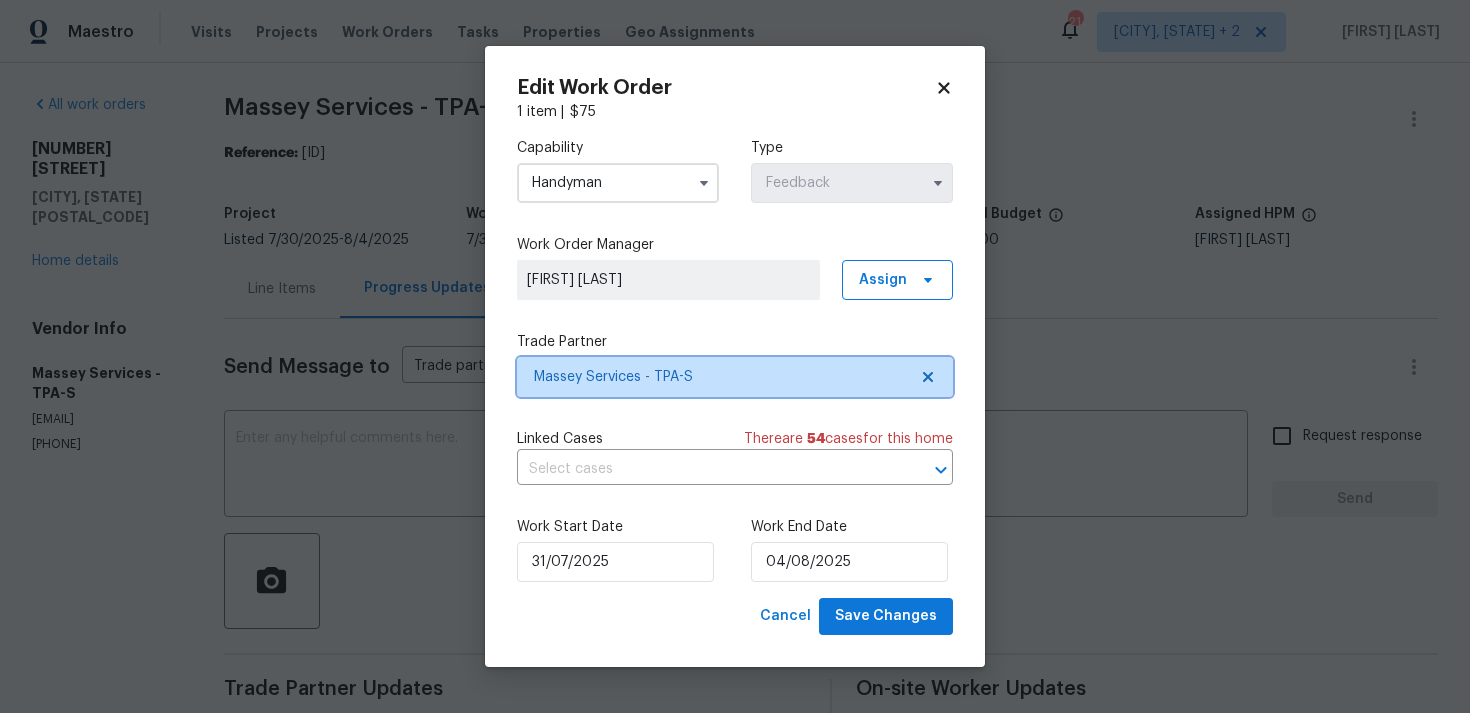 click on "Massey Services - TPA-S" at bounding box center (720, 377) 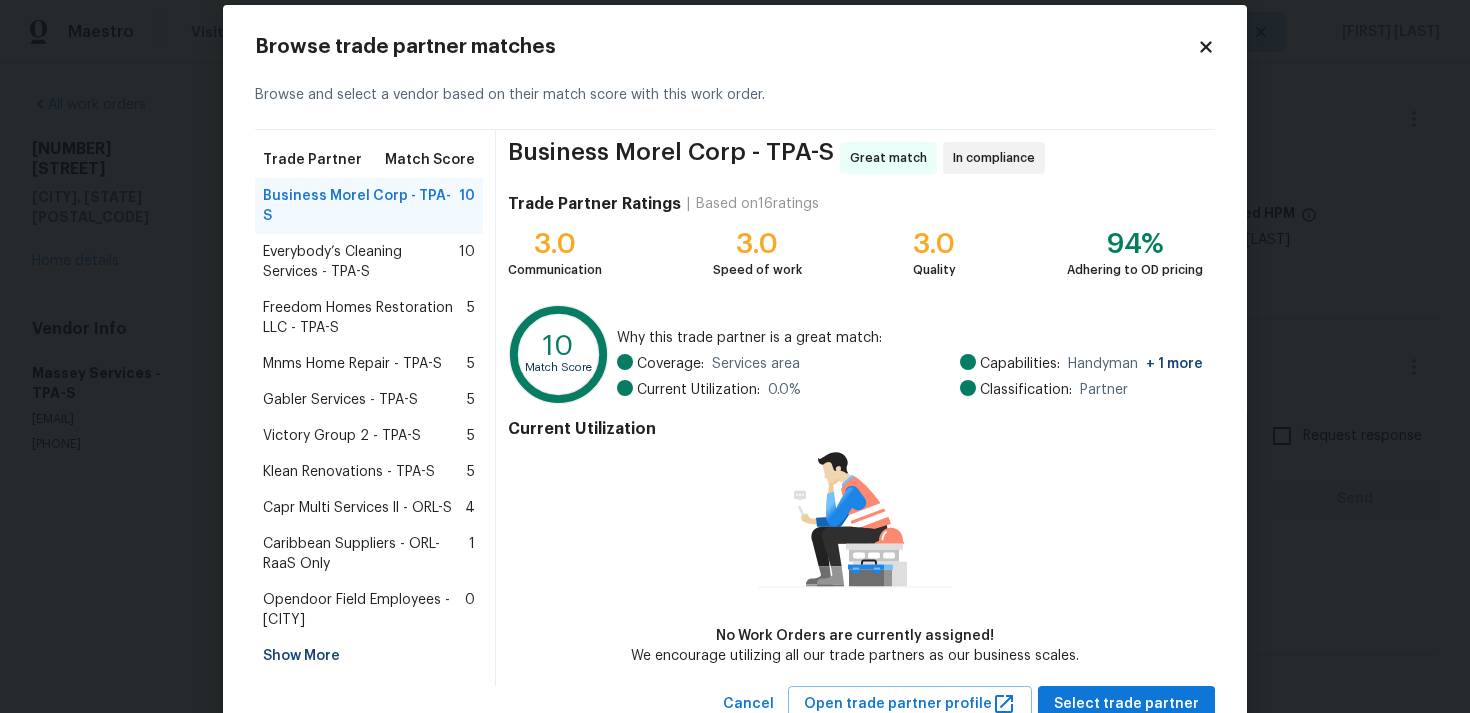 scroll, scrollTop: 0, scrollLeft: 0, axis: both 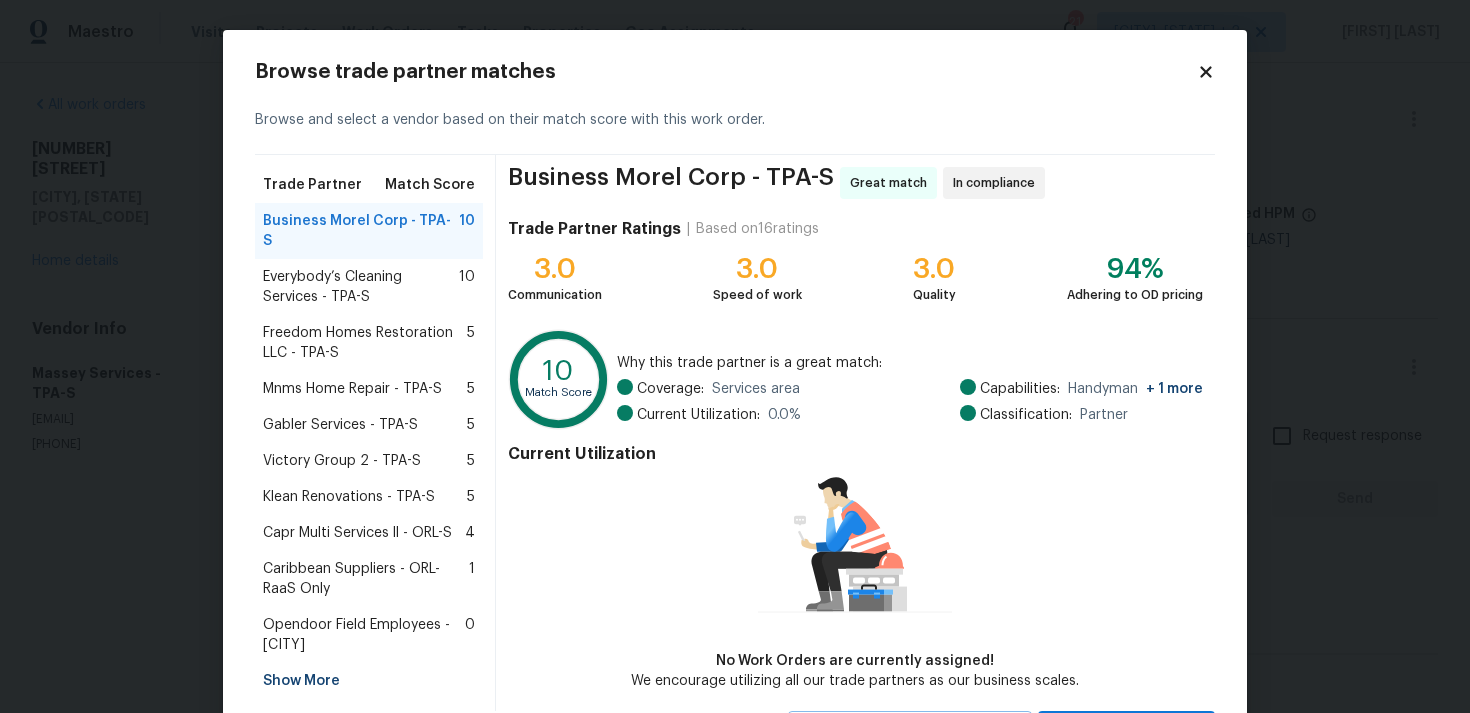 click on "Browse trade partner matches Browse and select a vendor based on their match score with this work order. Trade Partner Match Score Business Morel Corp - TPA-S 10 Everybody’s Cleaning Services - TPA-S 10 Freedom Homes Restoration LLC - TPA-S 5 Mnms Home Repair - TPA-S 5 Gabler Services - TPA-S 5 Victory Group 2 - TPA-S 5 Klean Renovations - TPA-S 5 Capr Multi Services ll - ORL-S 4 Caribbean Suppliers - ORL-RaaS Only 1 Opendoor Field Employees -  Tampa  0 Show More Business Morel Corp - TPA-S Great match In compliance Trade Partner Ratings    |    Based on  16  ratings 3.0 Communication 3.0 Speed of work 3.0 Quality 94% Adhering to OD pricing 10 Match Score Why this trade partner is a great match: Coverage: Services area Current Utilization: 0.0 % Capabilities: Handyman + 1 more Classification: Partner Current Utilization No Work Orders are currently assigned! We encourage utilizing all our trade partners as our business scales. Cancel Open trade partner profile Select trade partner" at bounding box center (735, 405) 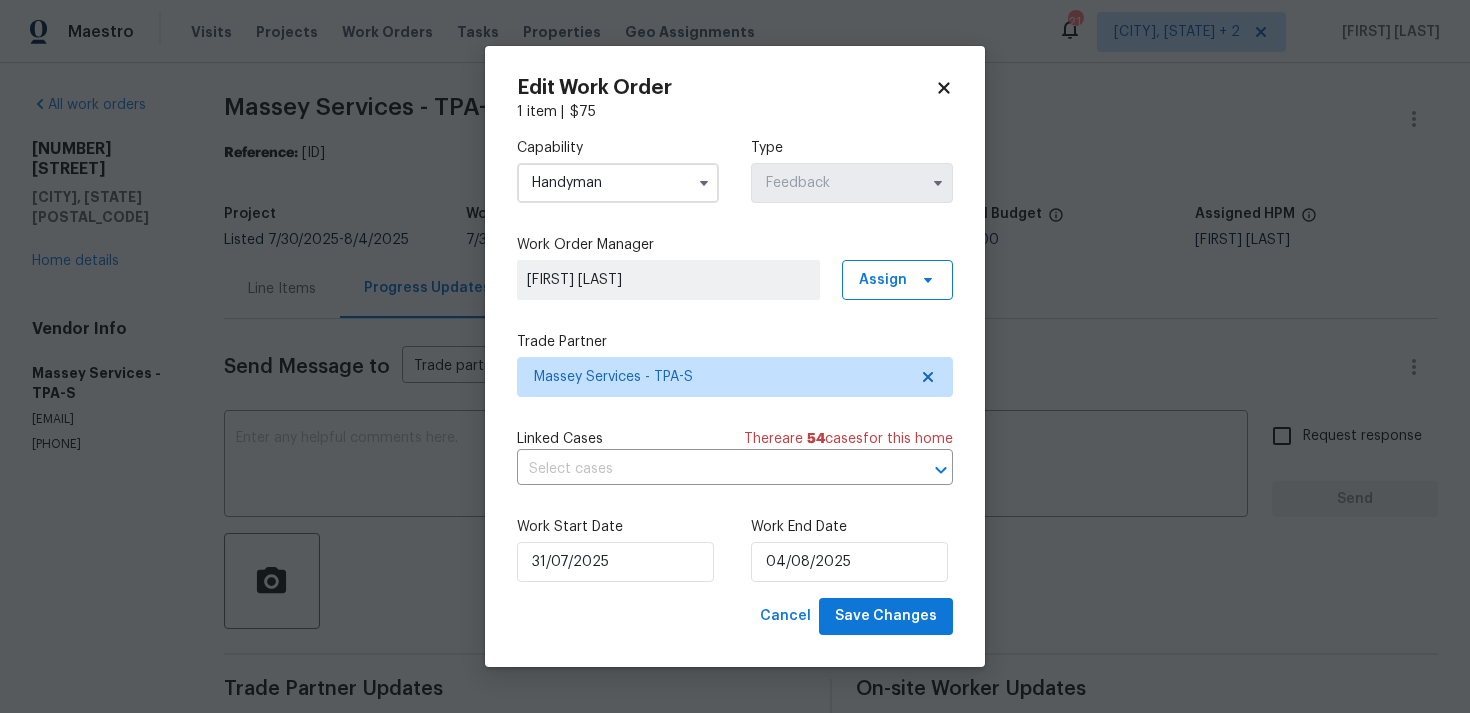 click on "Handyman" at bounding box center [618, 183] 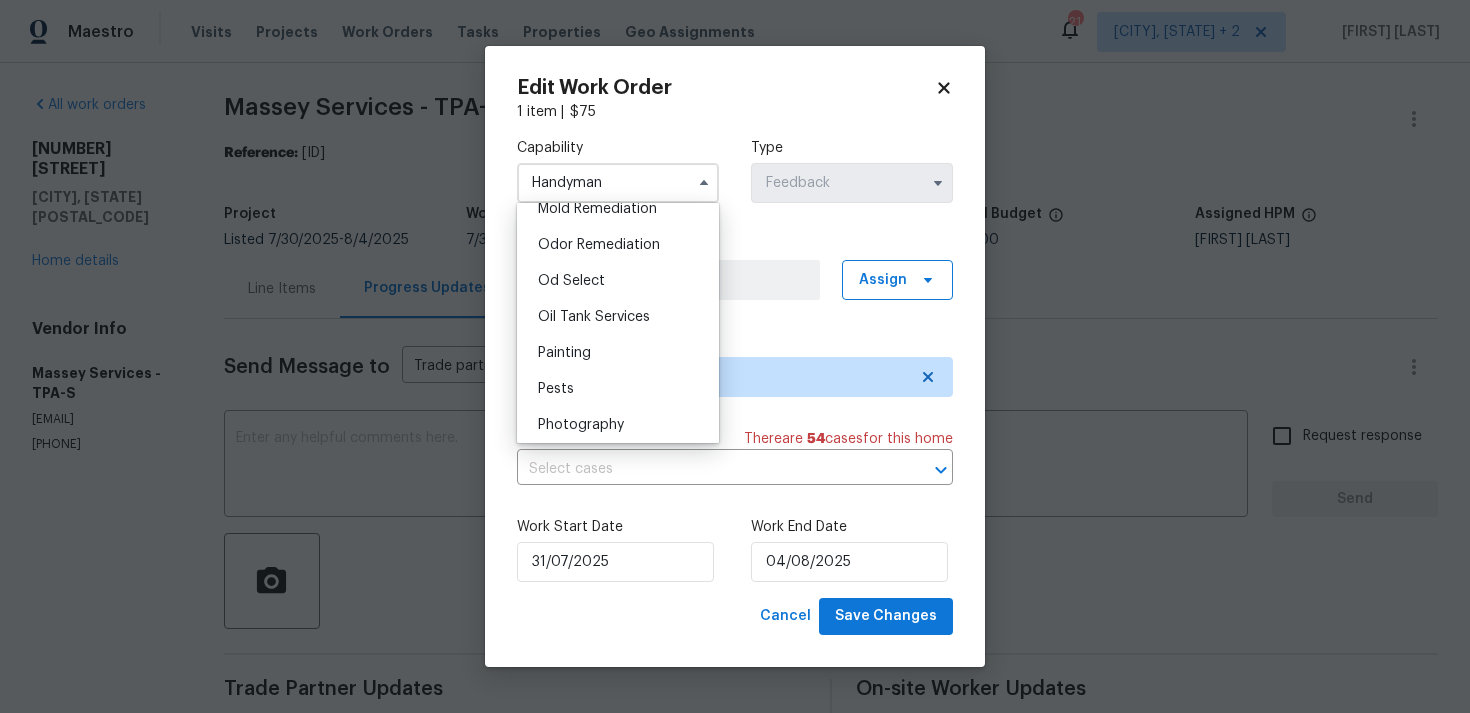 scroll, scrollTop: 1555, scrollLeft: 0, axis: vertical 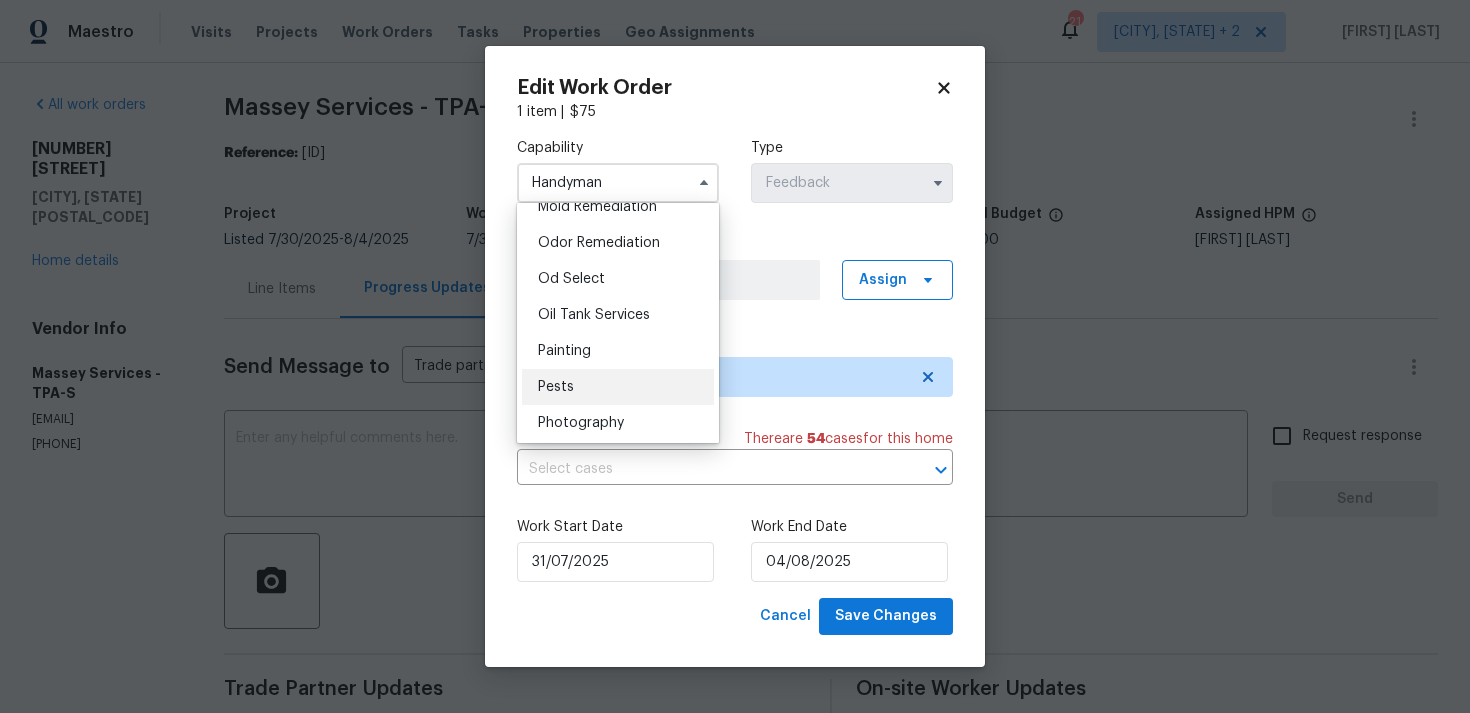 click on "Pests" at bounding box center (618, 387) 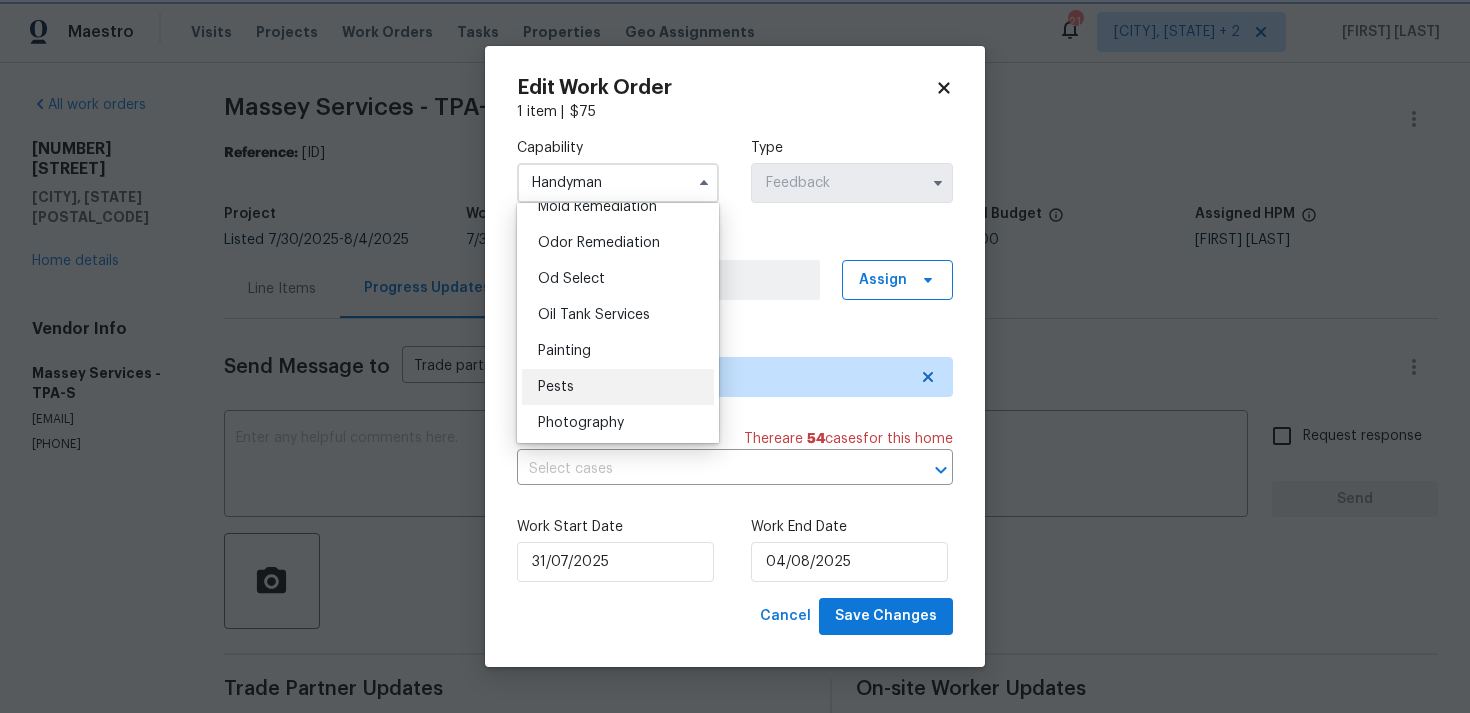 type on "Pests" 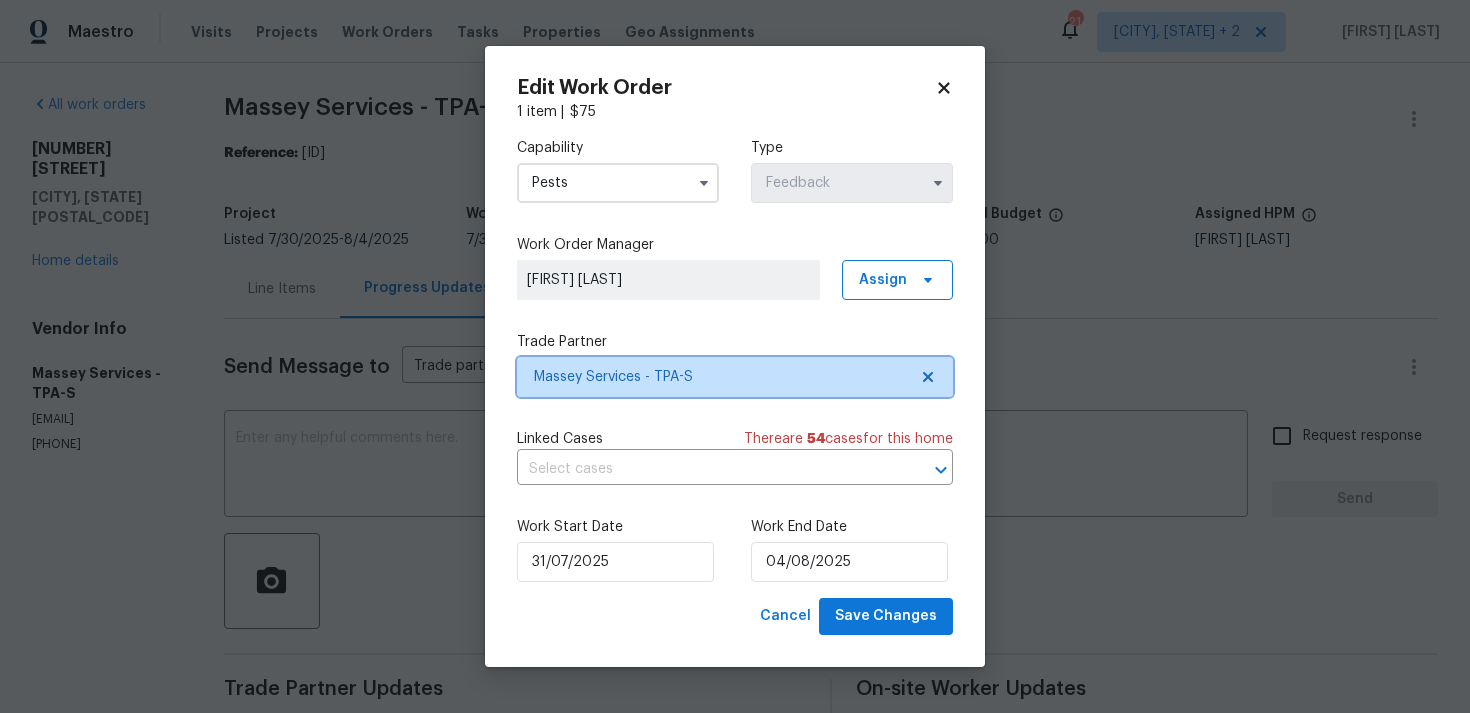 click on "Massey Services - TPA-S" at bounding box center [735, 377] 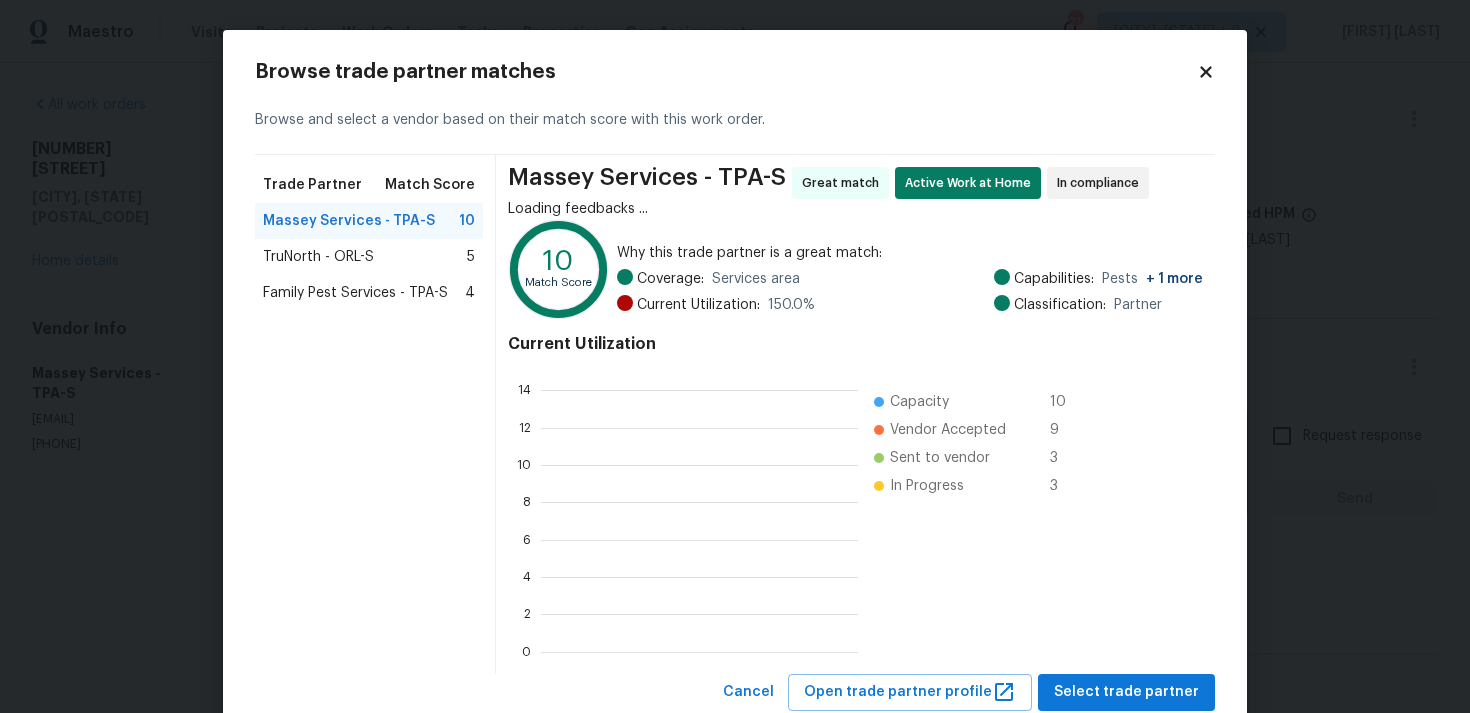 scroll, scrollTop: 280, scrollLeft: 317, axis: both 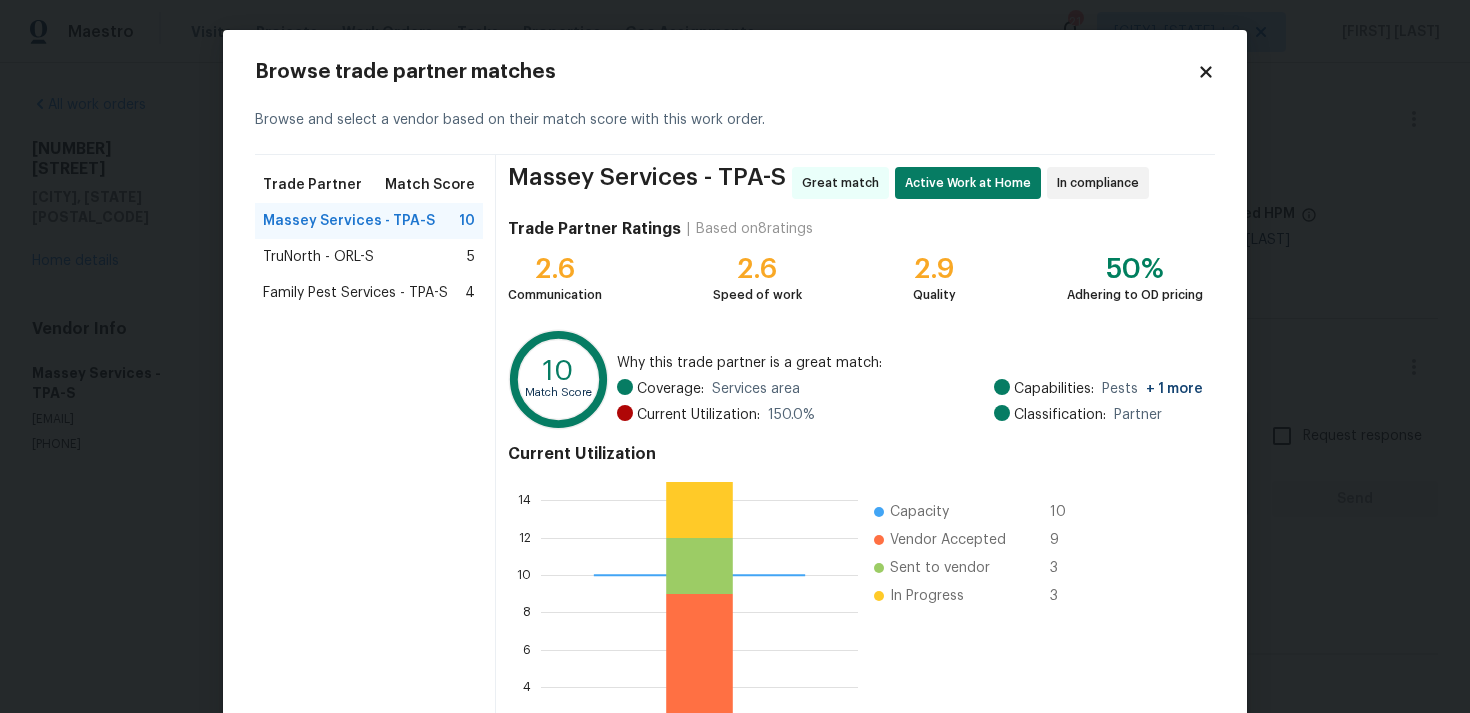 click on "Family Pest Services - TPA-S" at bounding box center (355, 293) 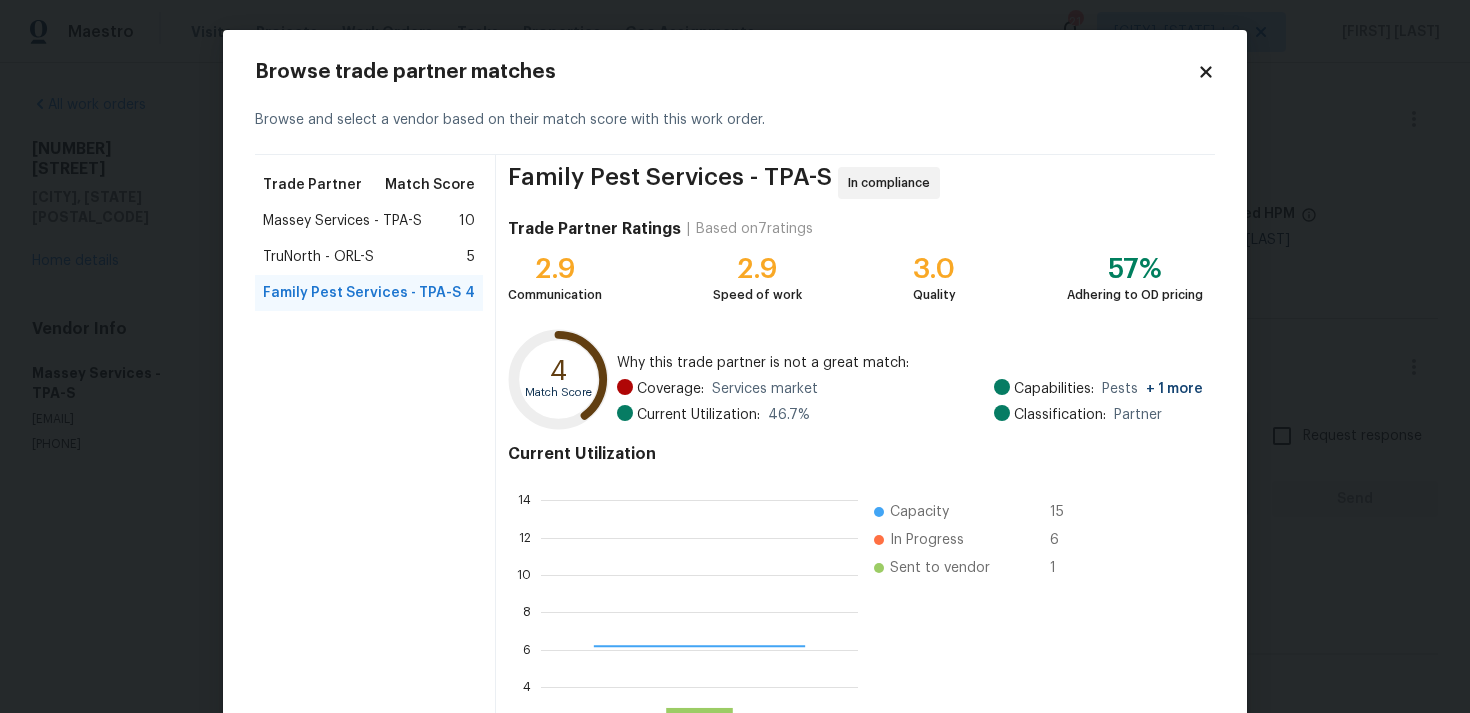 scroll, scrollTop: 2, scrollLeft: 2, axis: both 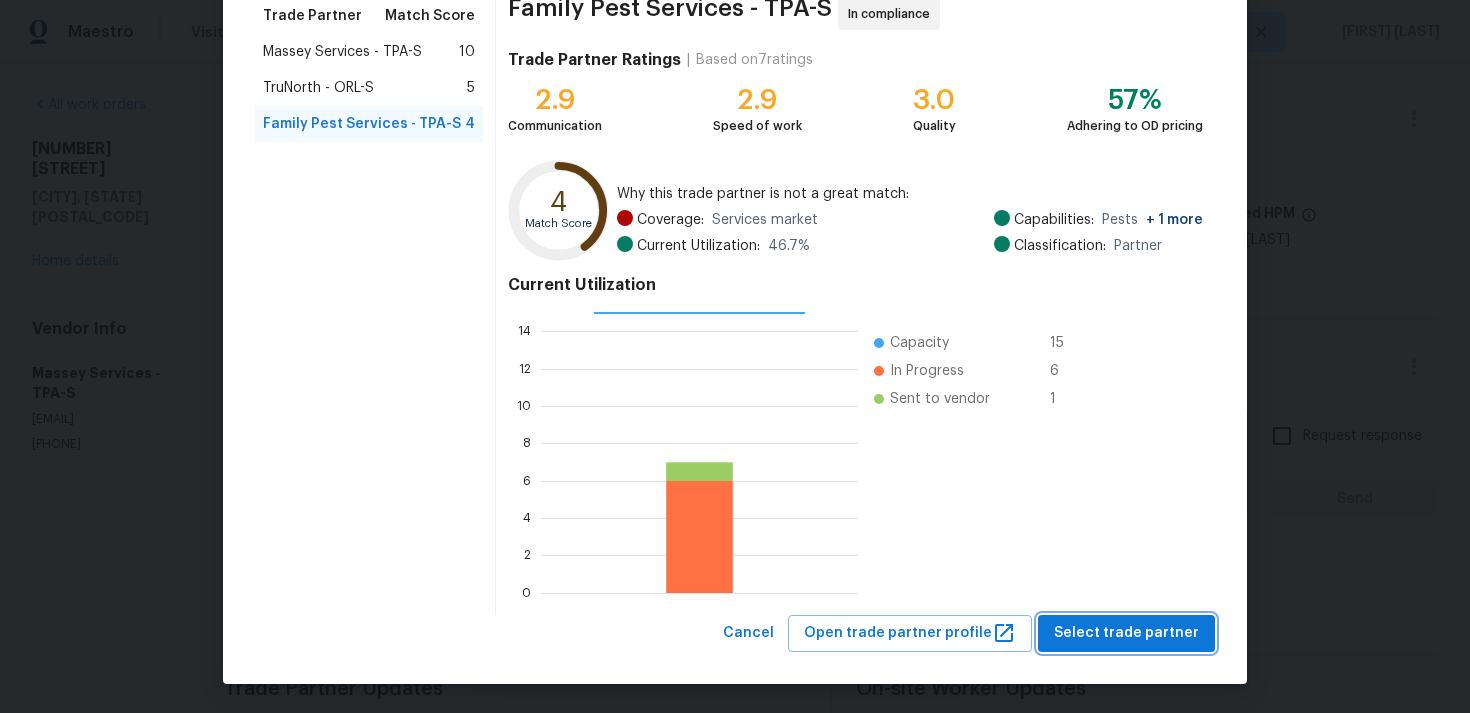 click on "Select trade partner" at bounding box center (1126, 633) 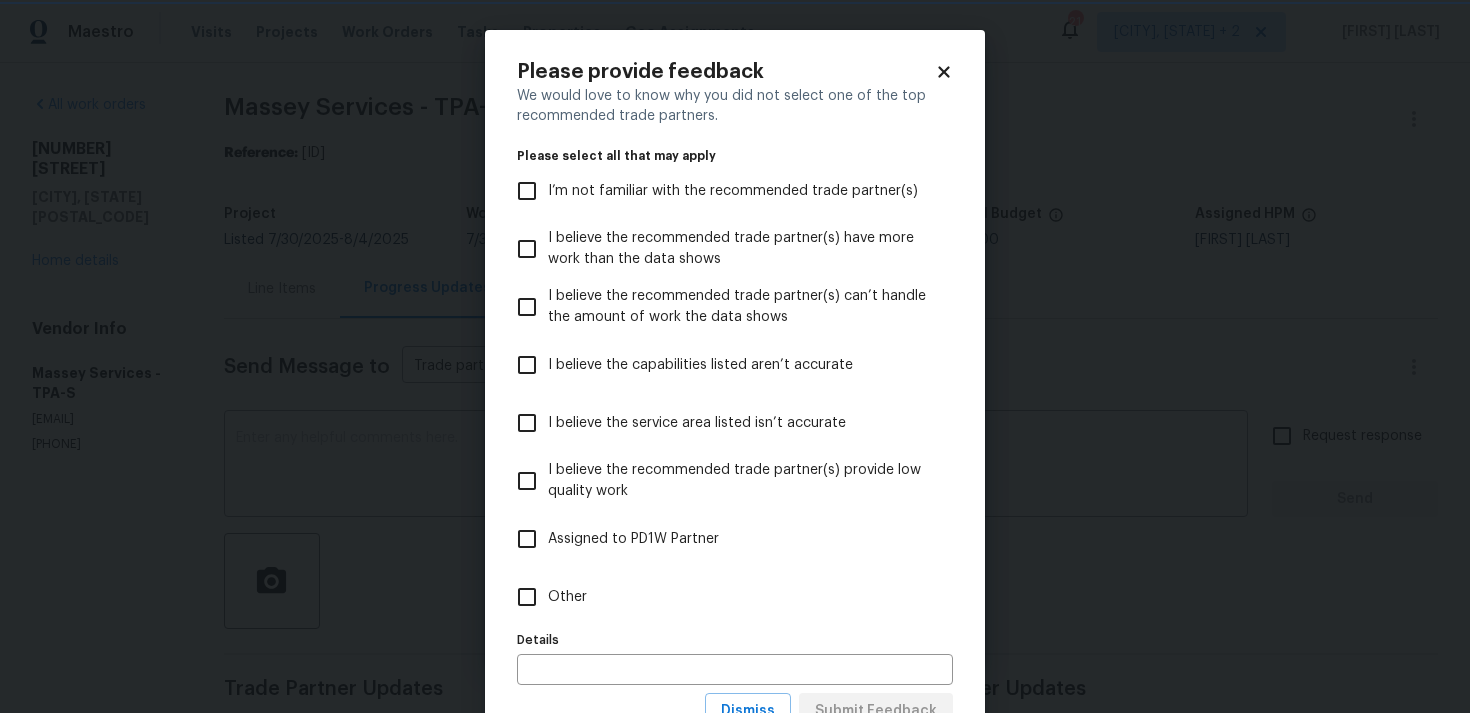 scroll, scrollTop: 0, scrollLeft: 0, axis: both 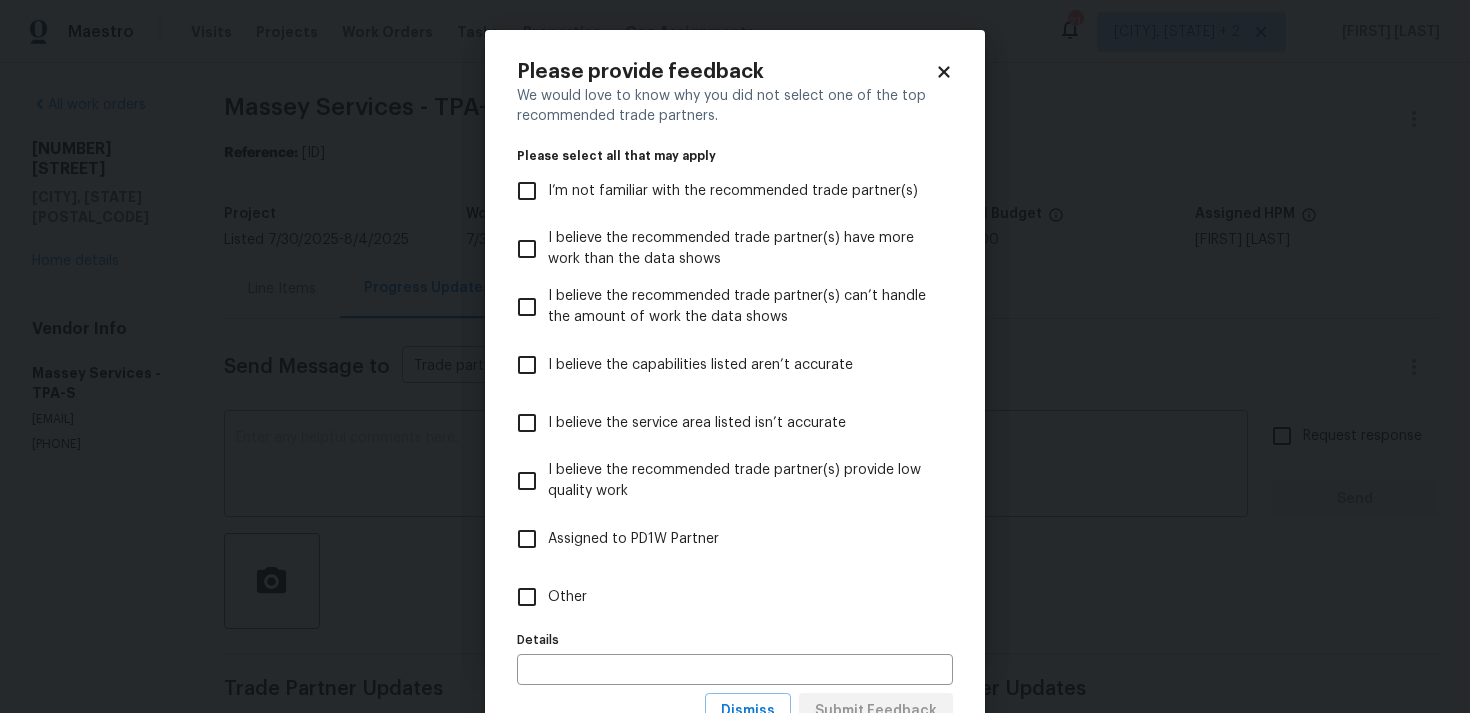 click on "Other" at bounding box center [527, 597] 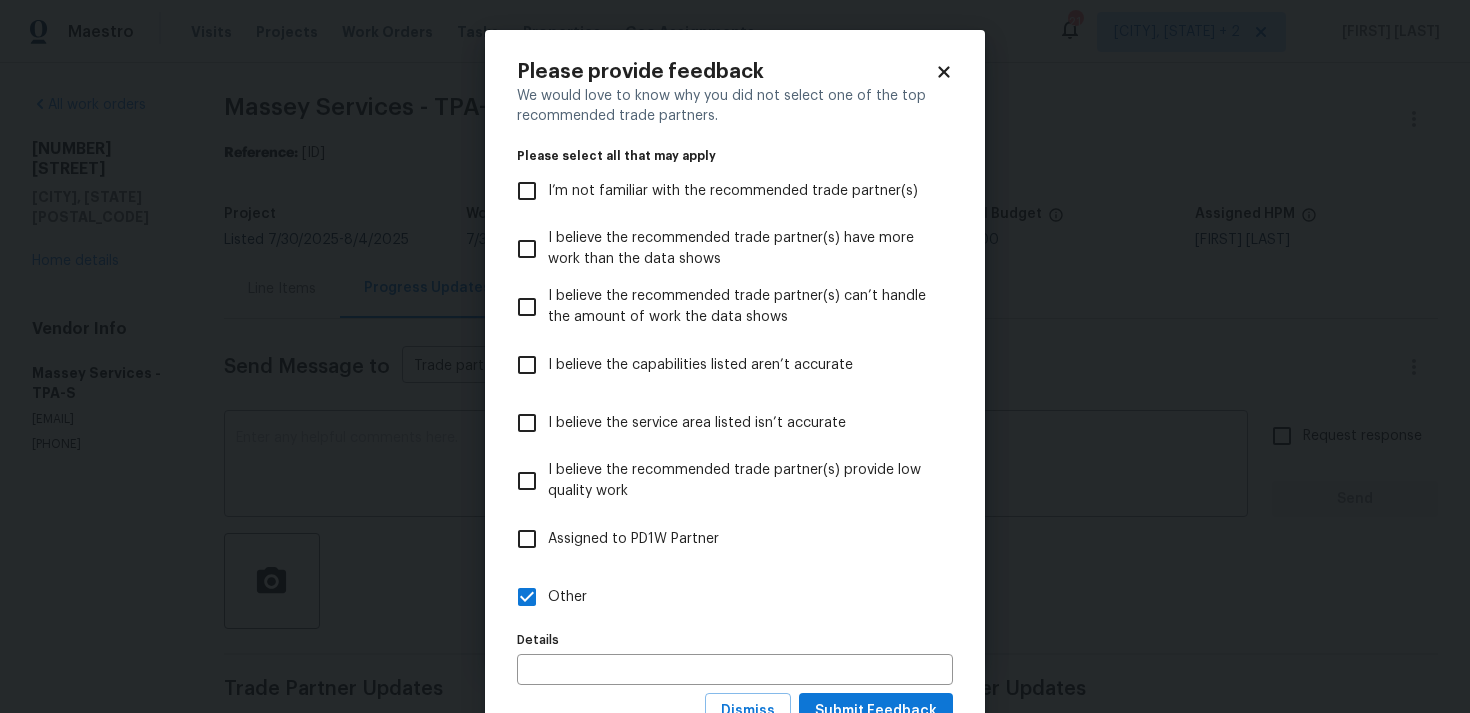 scroll, scrollTop: 79, scrollLeft: 0, axis: vertical 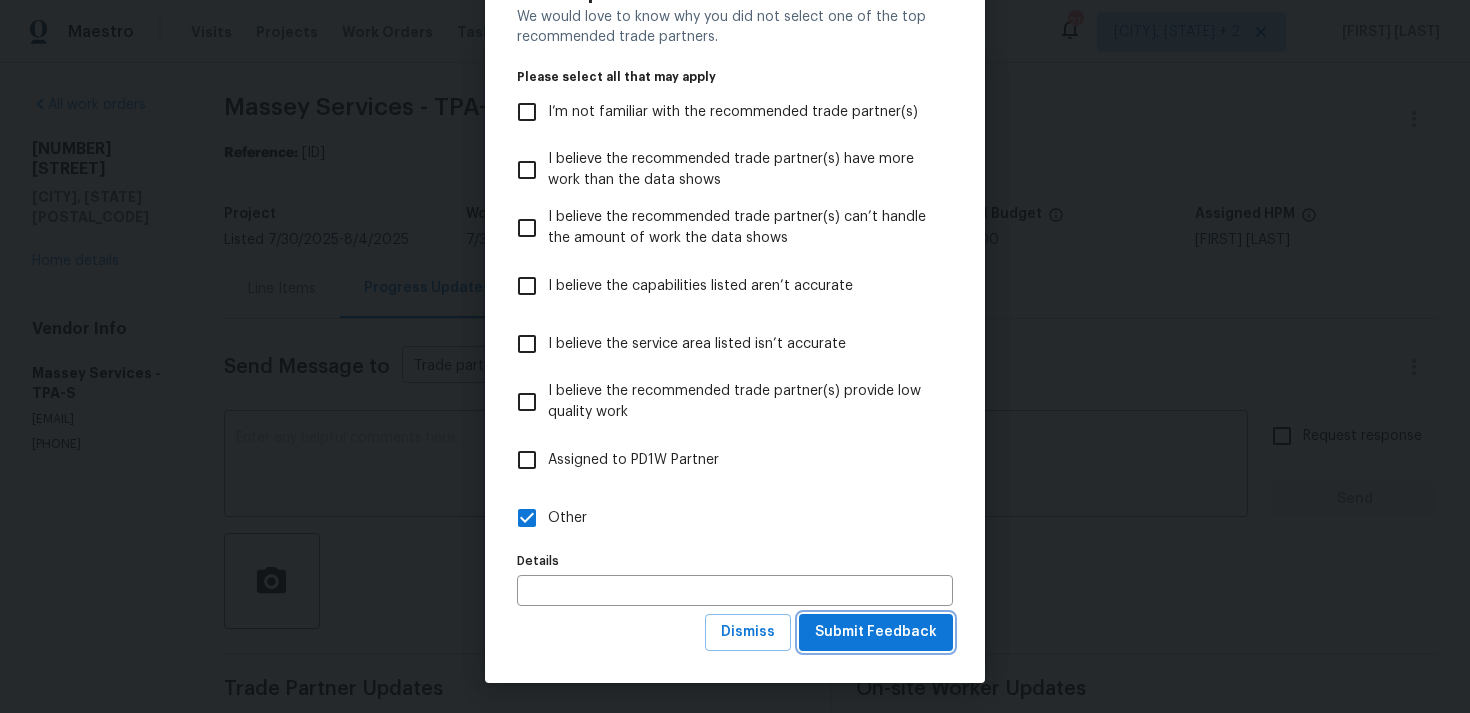 click on "Submit Feedback" at bounding box center (876, 632) 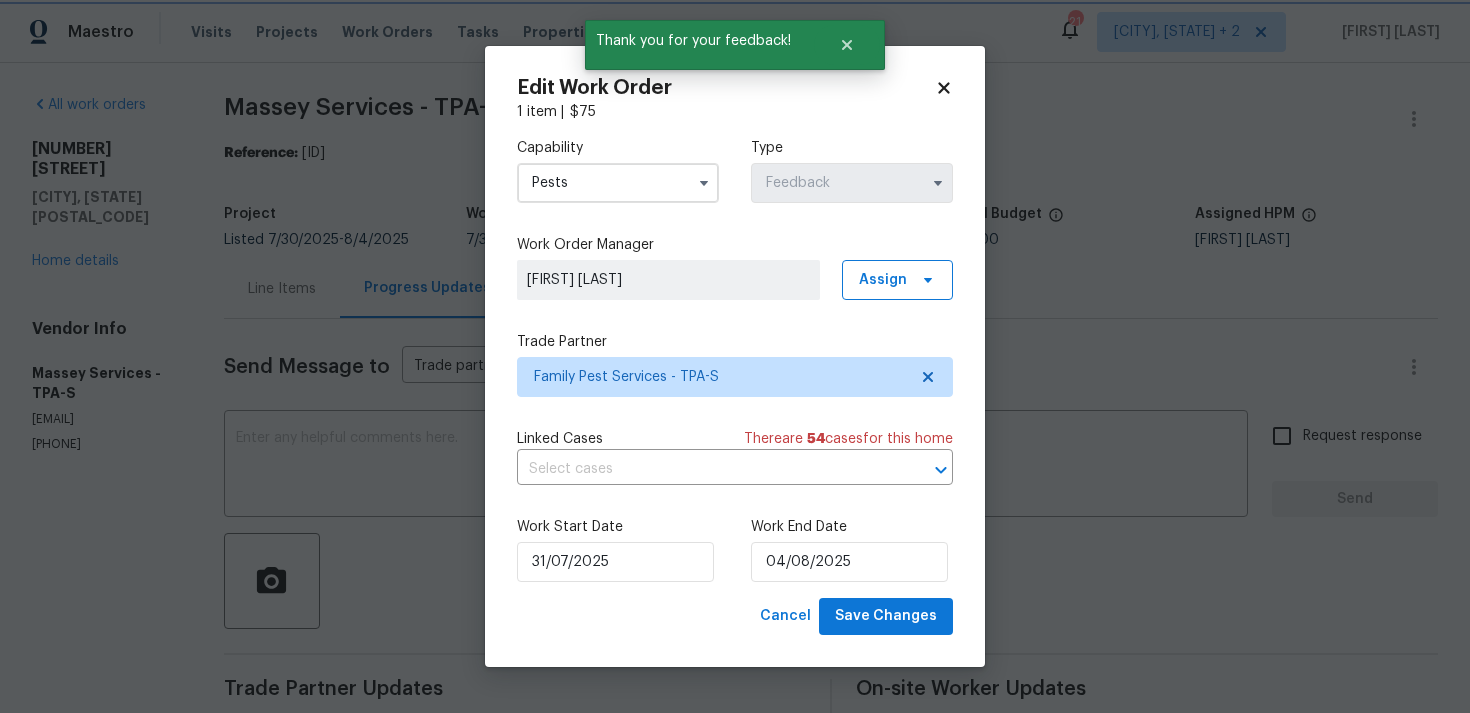 scroll, scrollTop: 0, scrollLeft: 0, axis: both 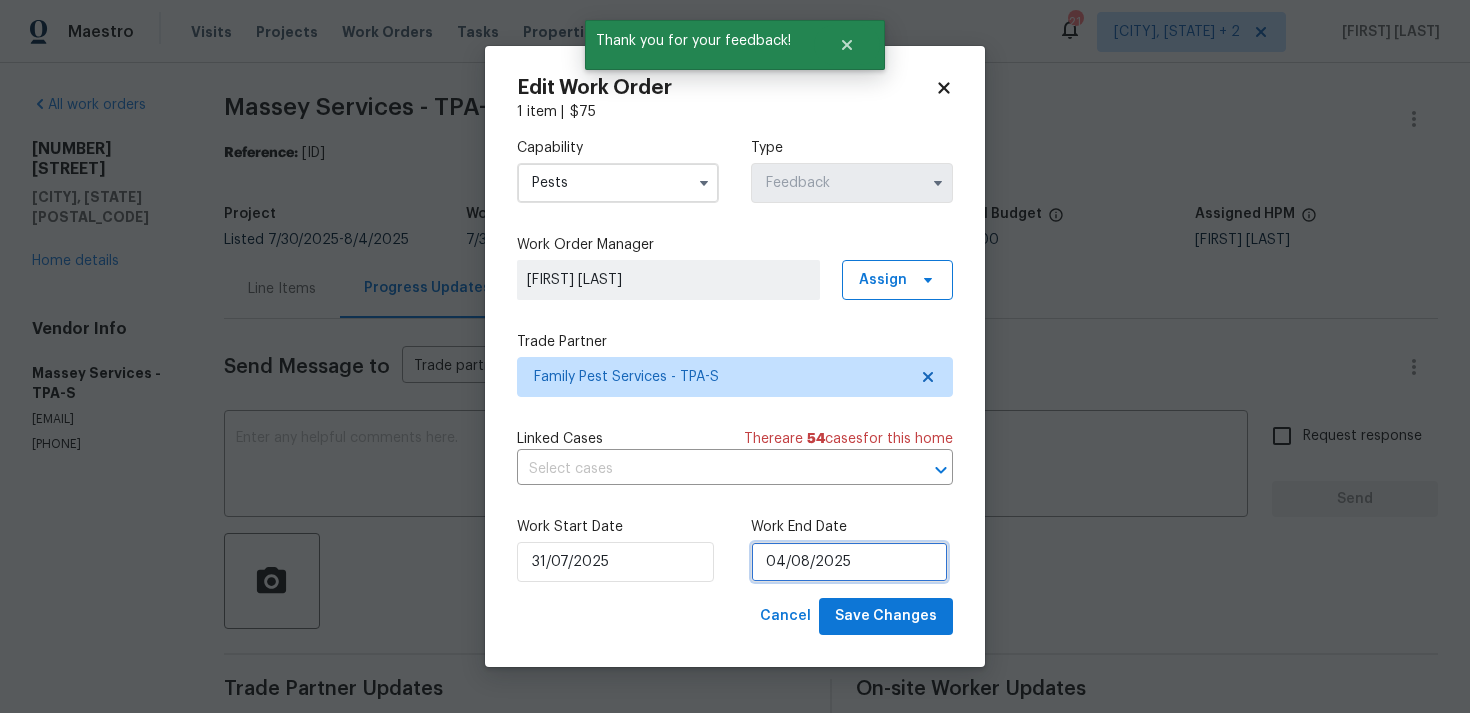 click on "04/08/2025" at bounding box center (849, 562) 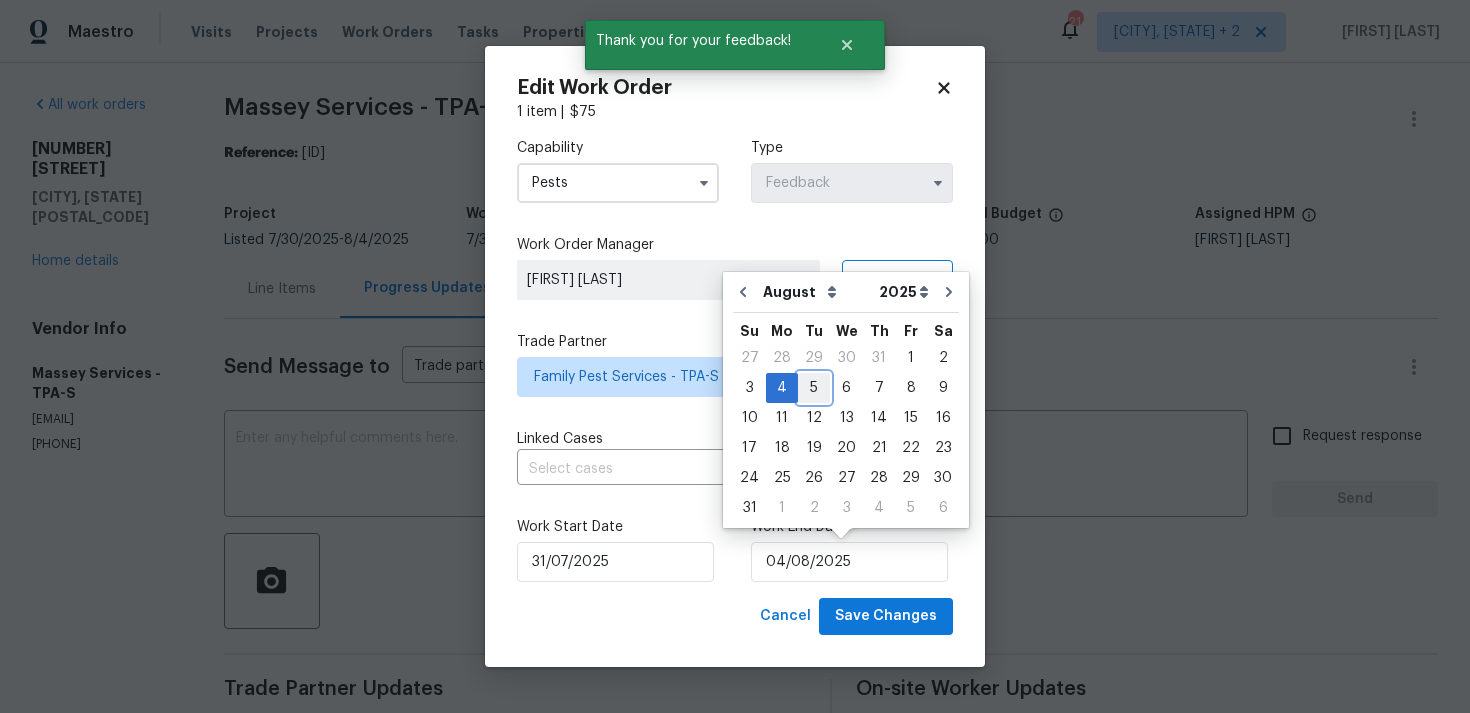 click on "5" at bounding box center (814, 388) 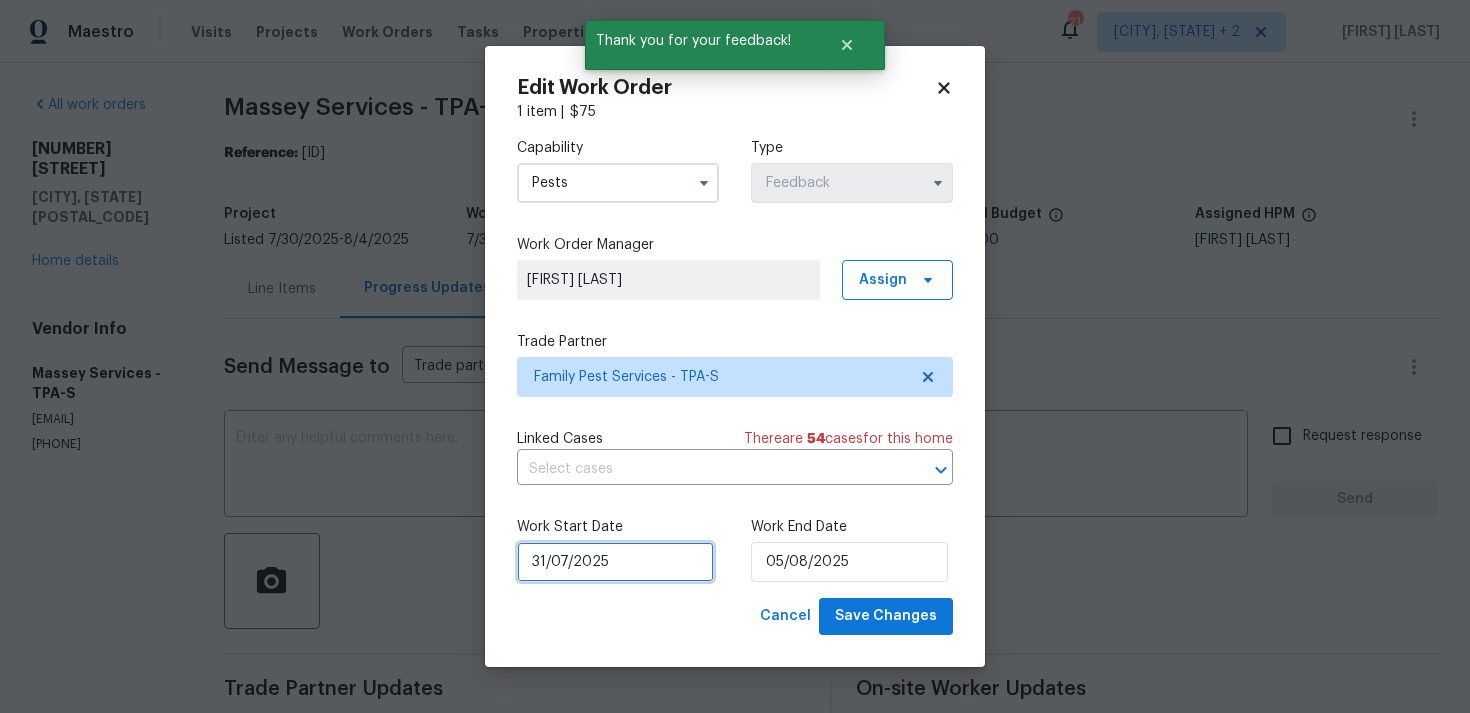 click on "31/07/2025" at bounding box center [615, 562] 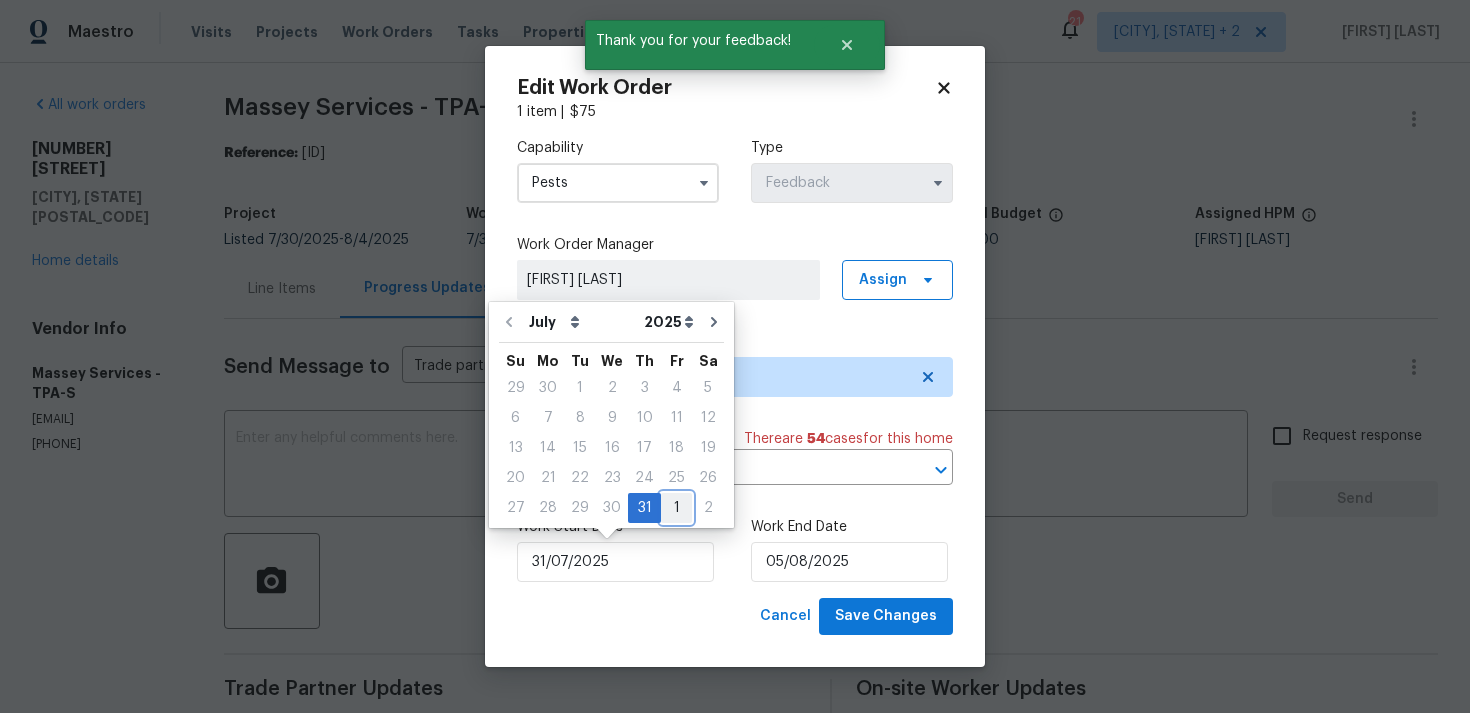 click on "1" at bounding box center (676, 508) 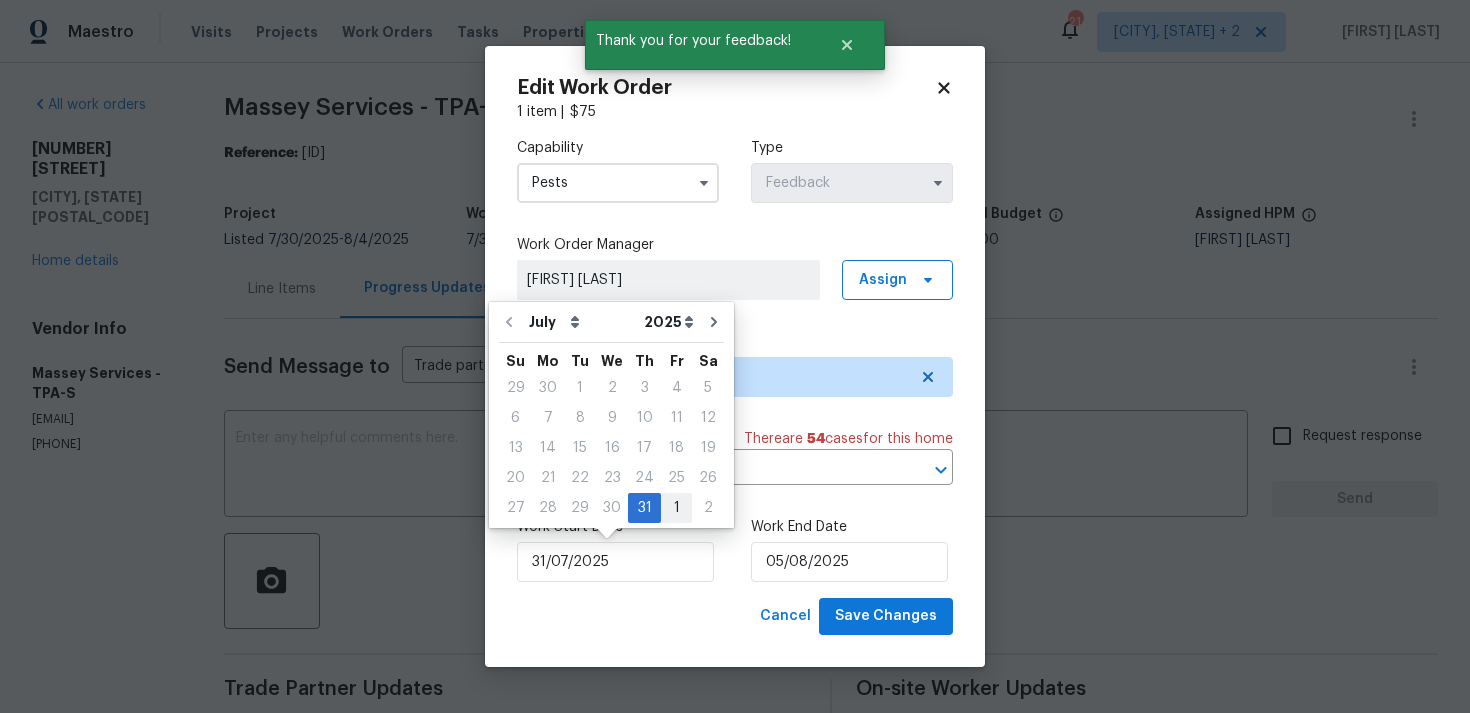 type on "01/08/2025" 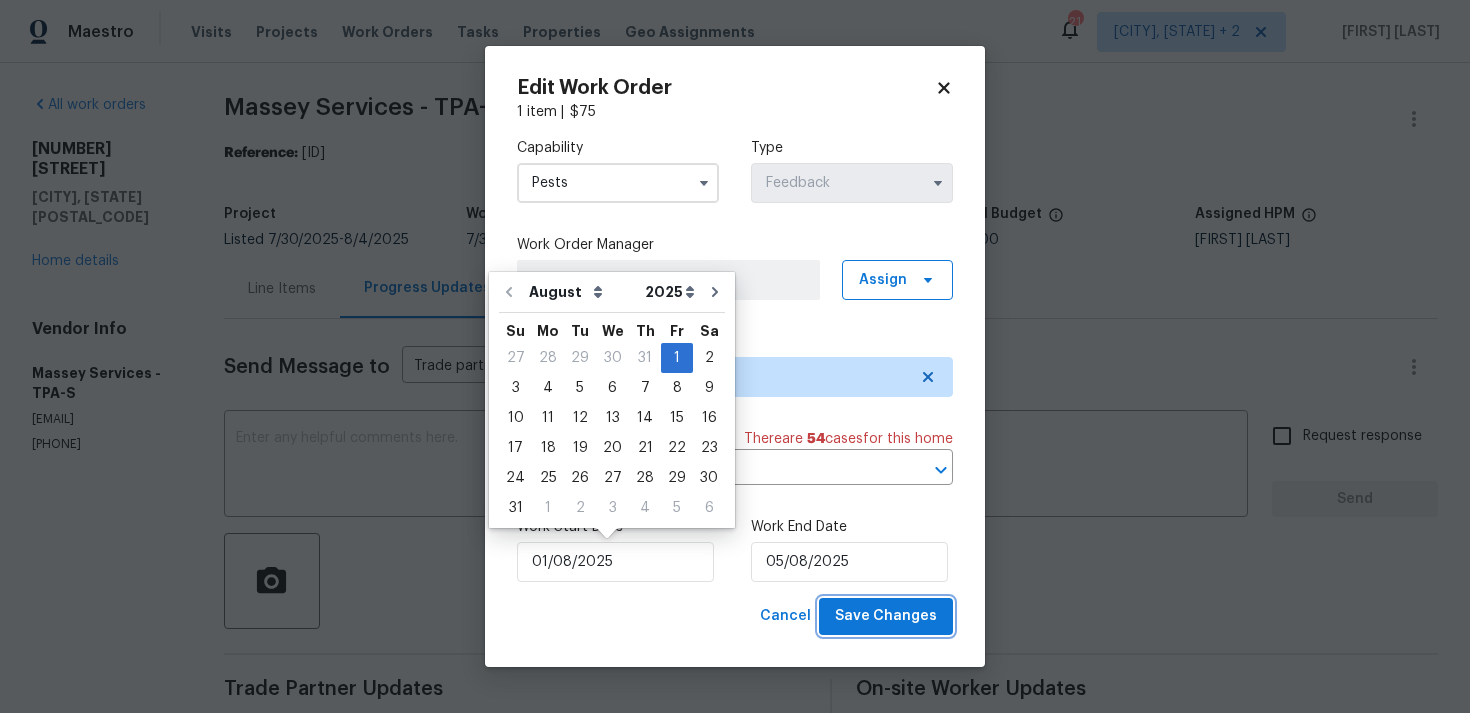 click on "Save Changes" at bounding box center (886, 616) 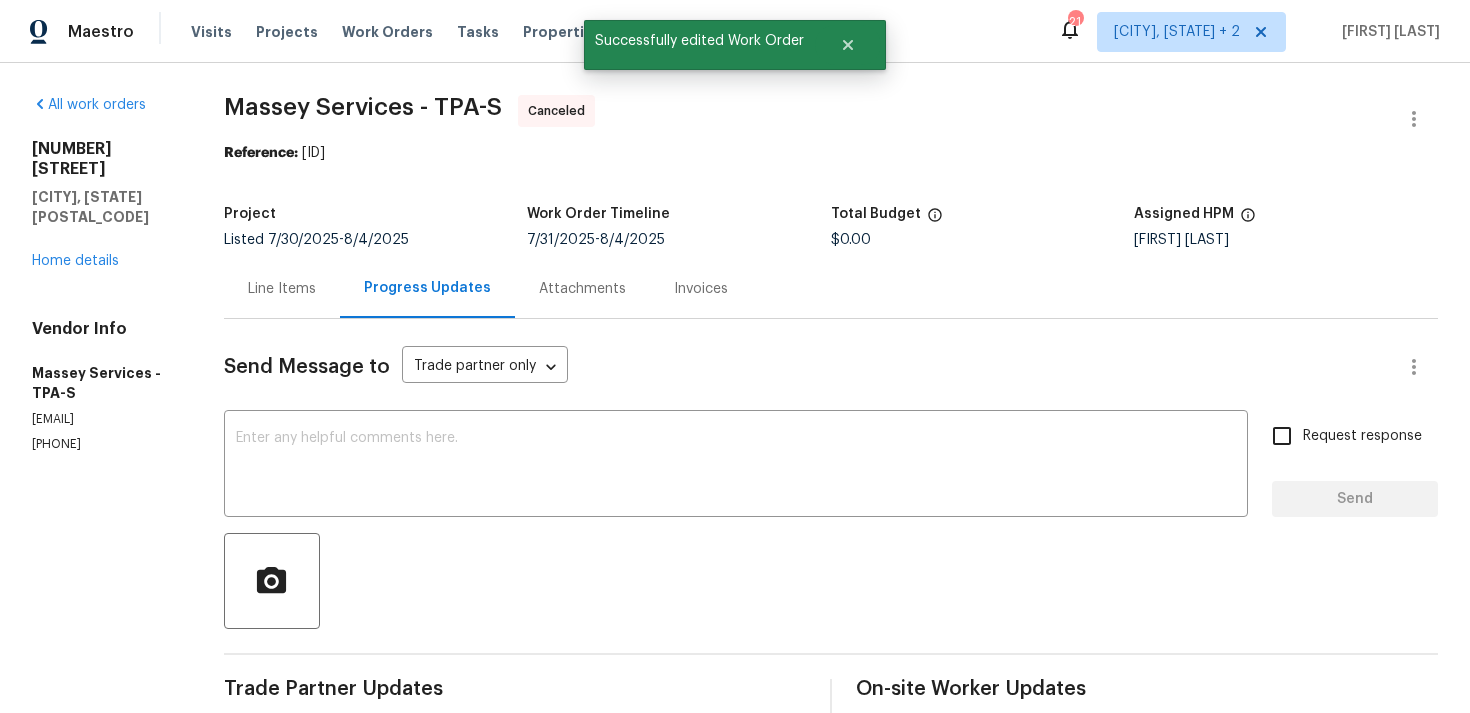 click on "1427 E Gate Dr Venice, FL 34285 Home details" at bounding box center [104, 205] 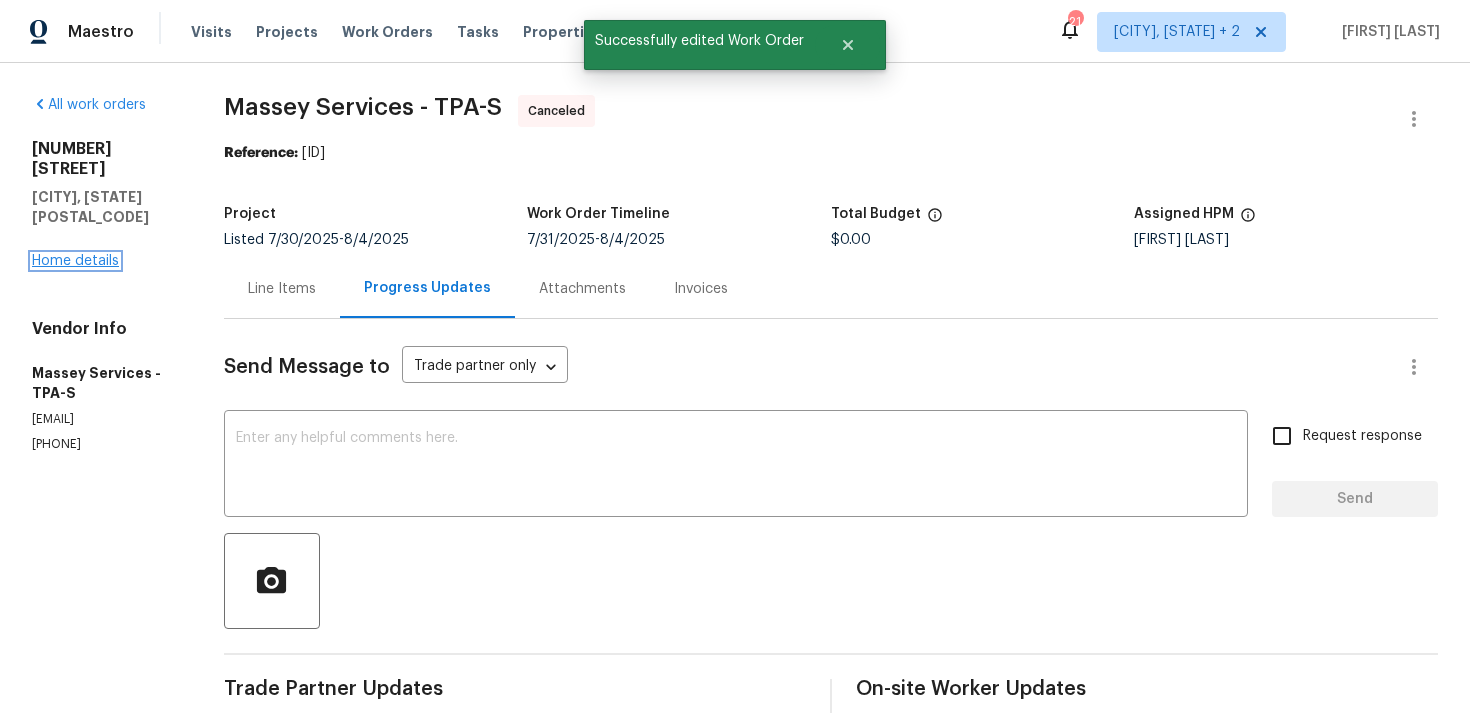 click on "Home details" at bounding box center [75, 261] 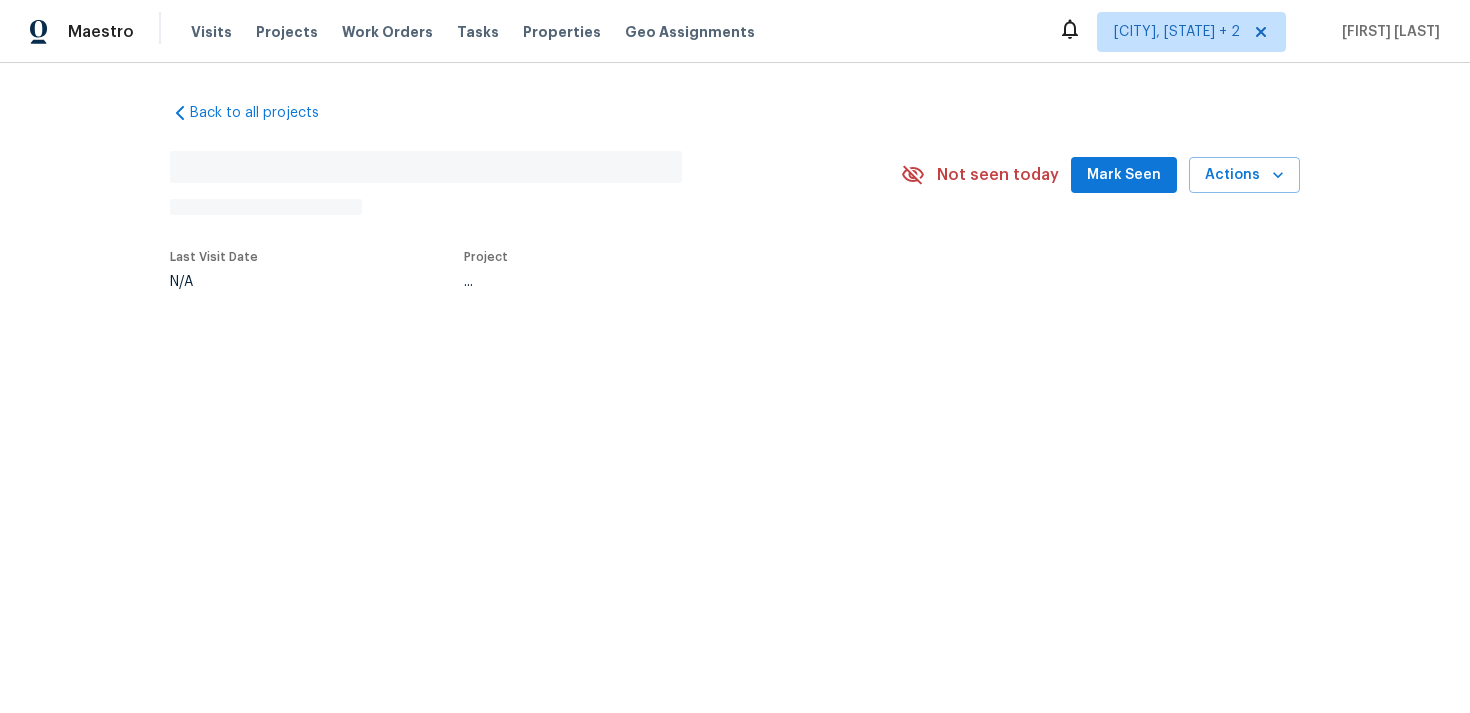 scroll, scrollTop: 0, scrollLeft: 0, axis: both 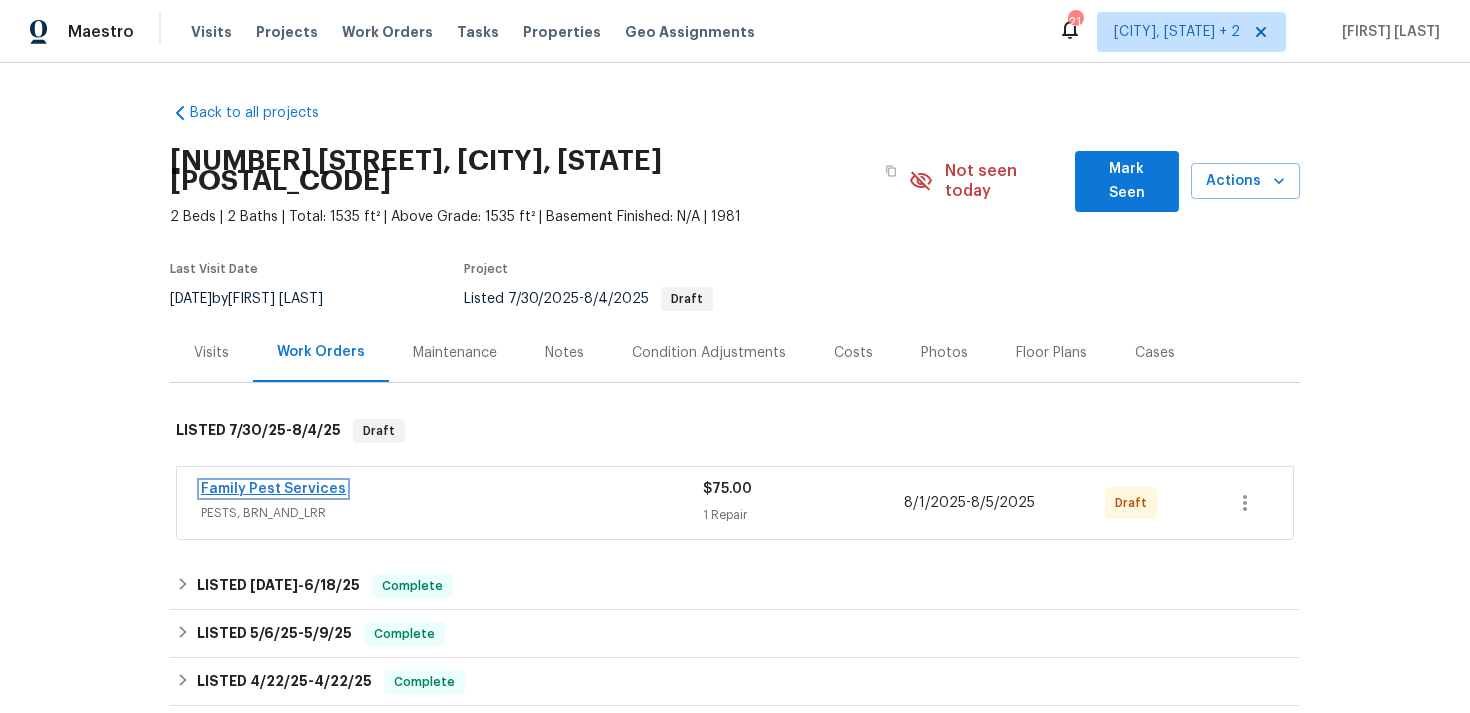 click on "Family Pest Services" at bounding box center [273, 489] 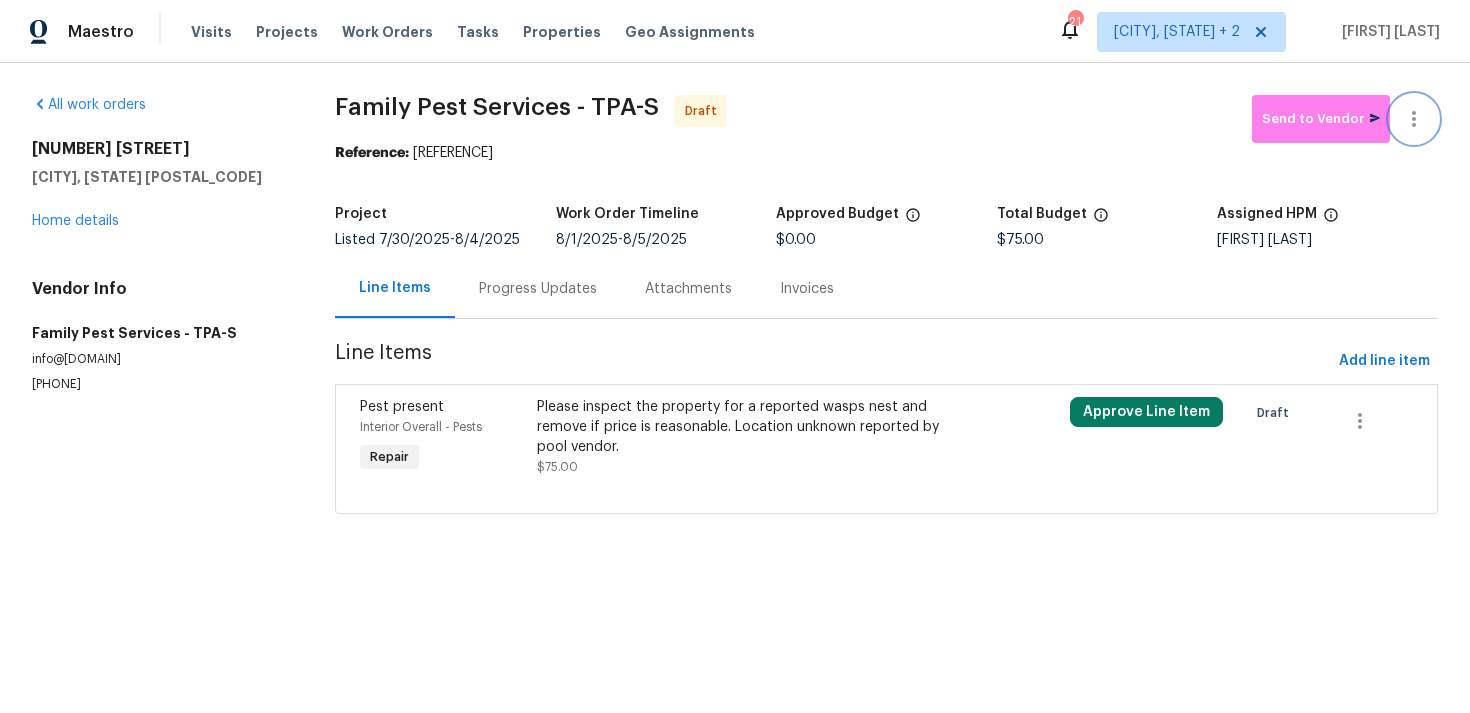 click 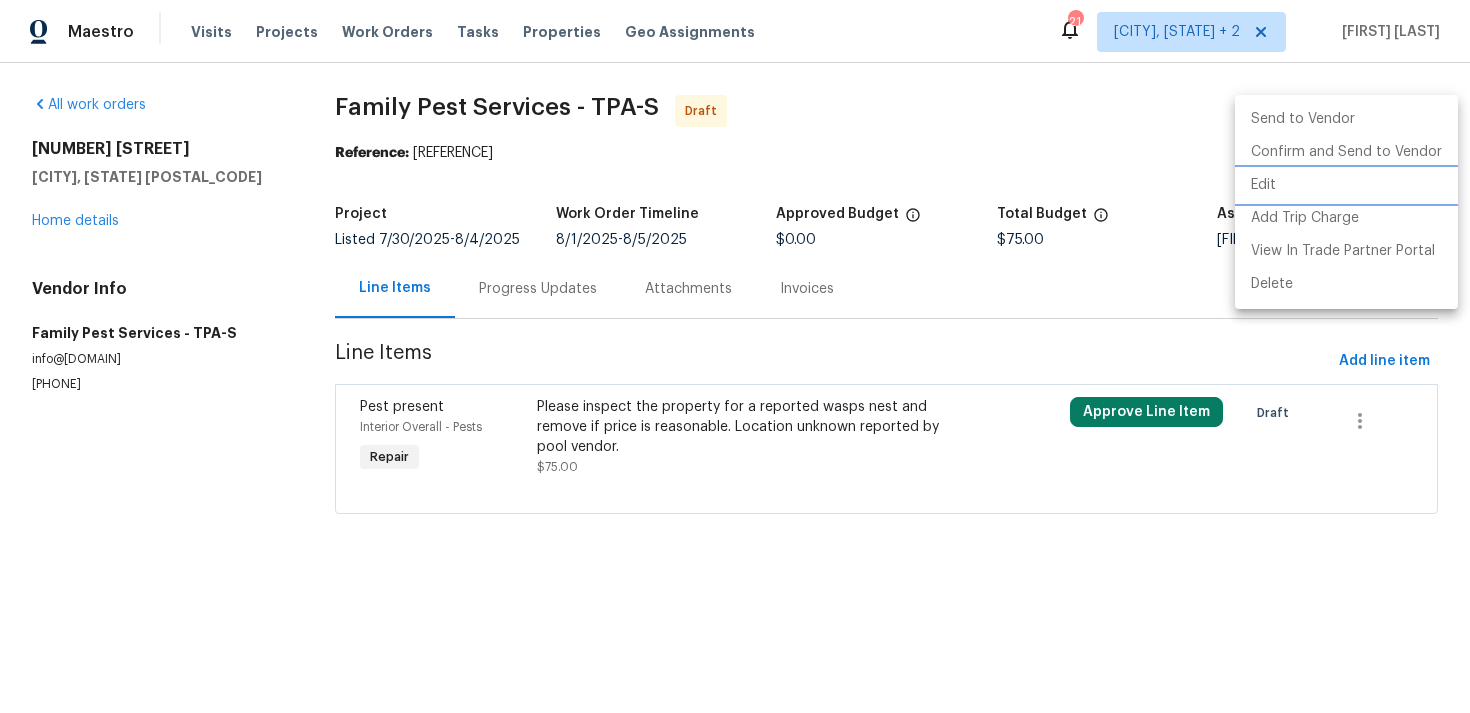 click on "Edit" at bounding box center (1346, 185) 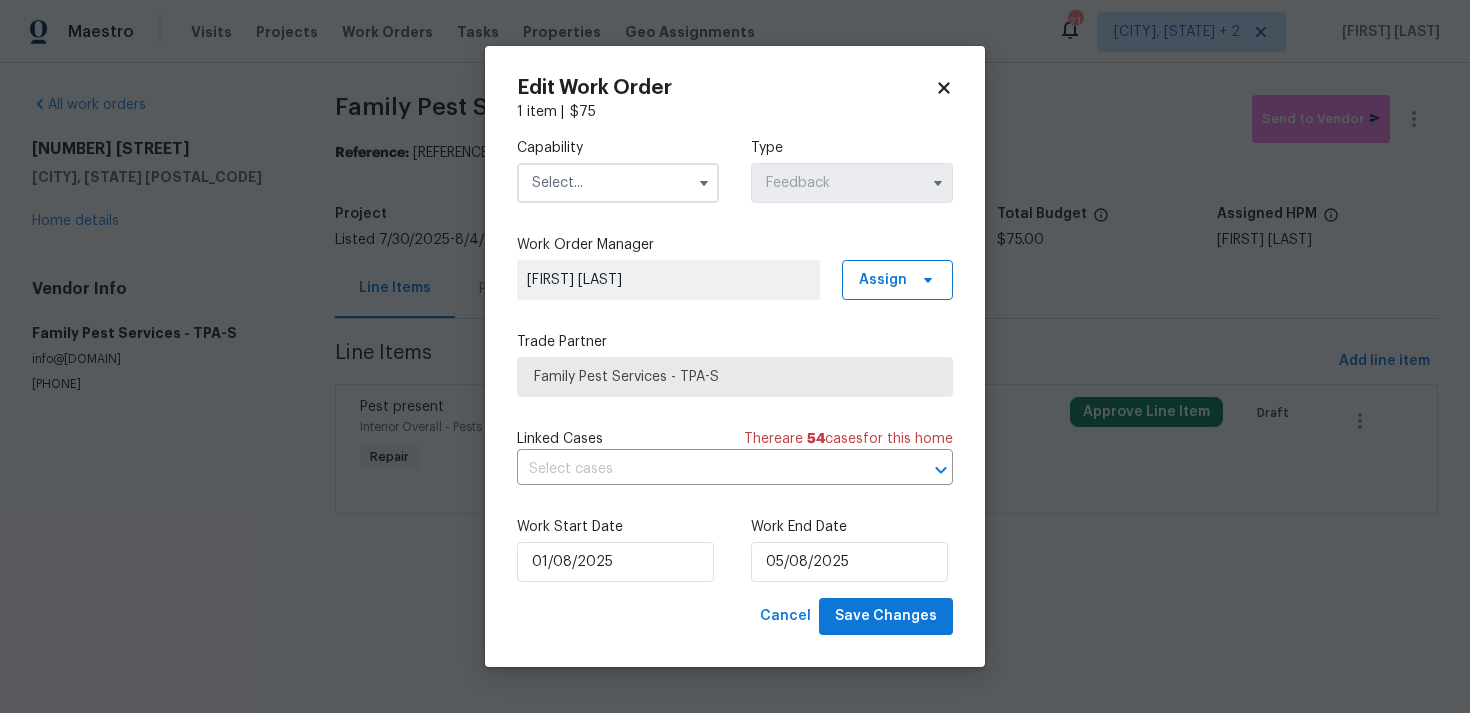 click at bounding box center [618, 183] 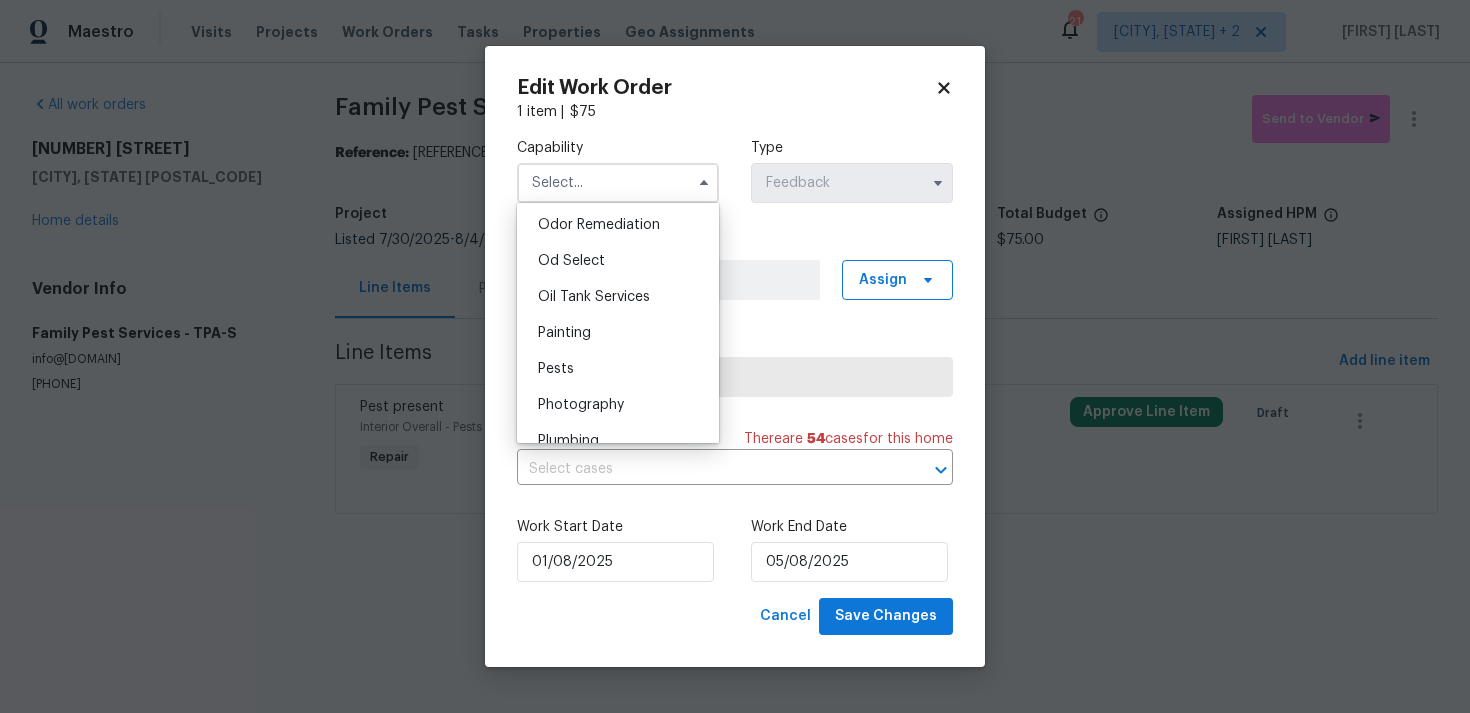 scroll, scrollTop: 1650, scrollLeft: 0, axis: vertical 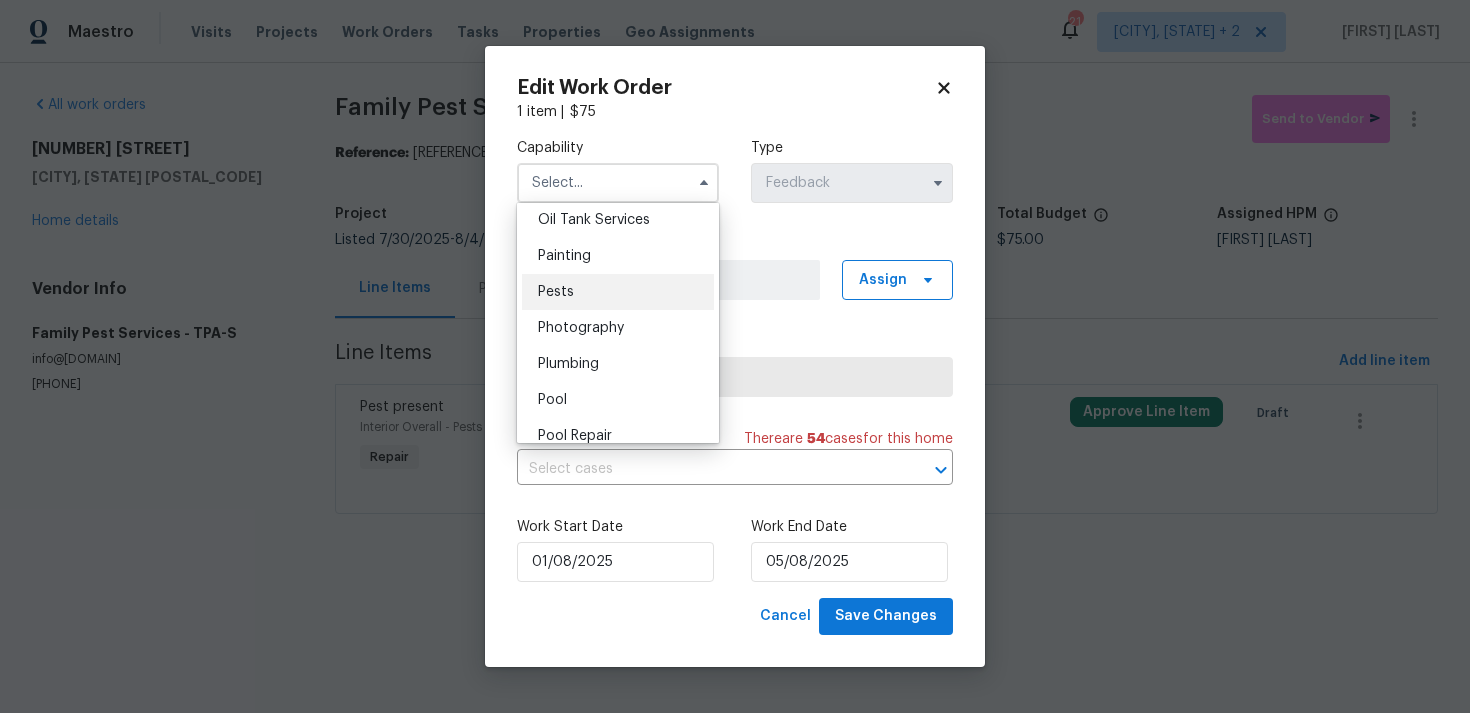 click on "Pests" at bounding box center (618, 292) 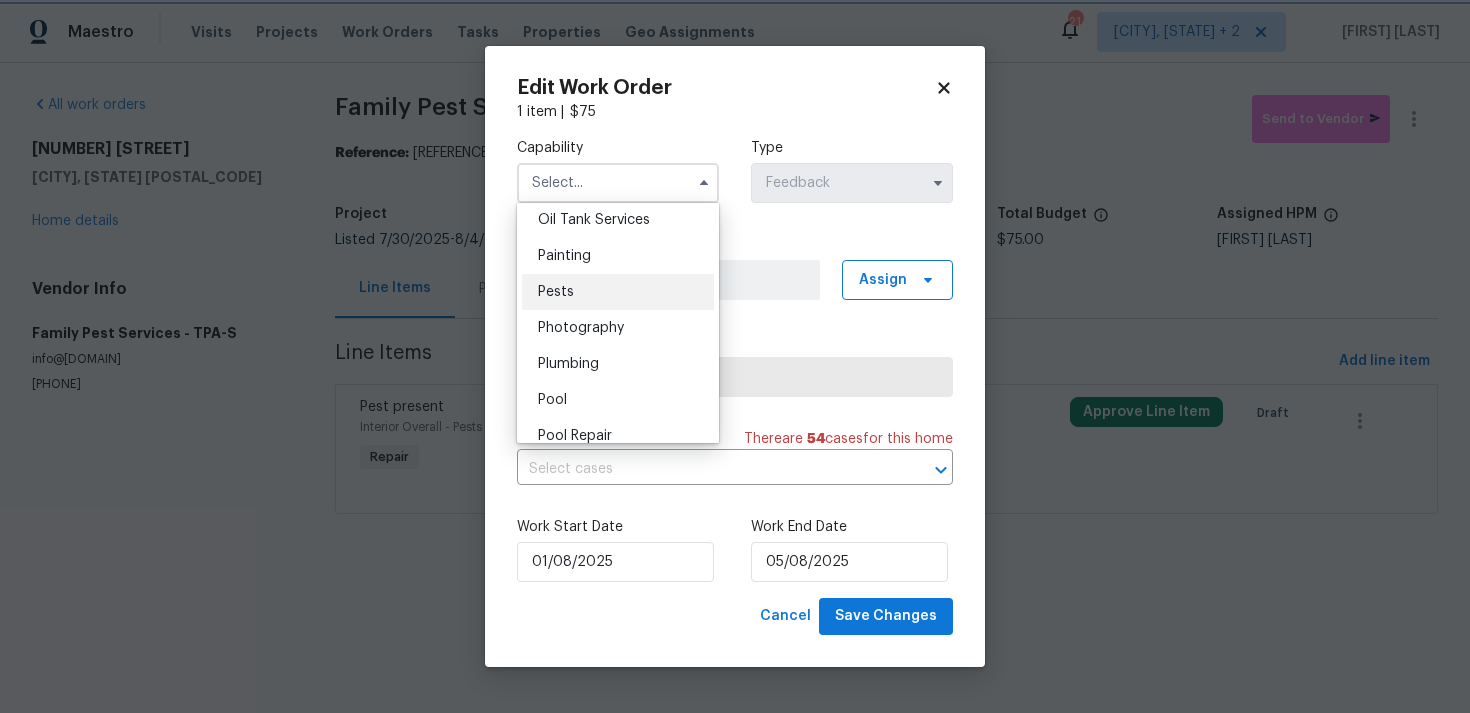 type on "Pests" 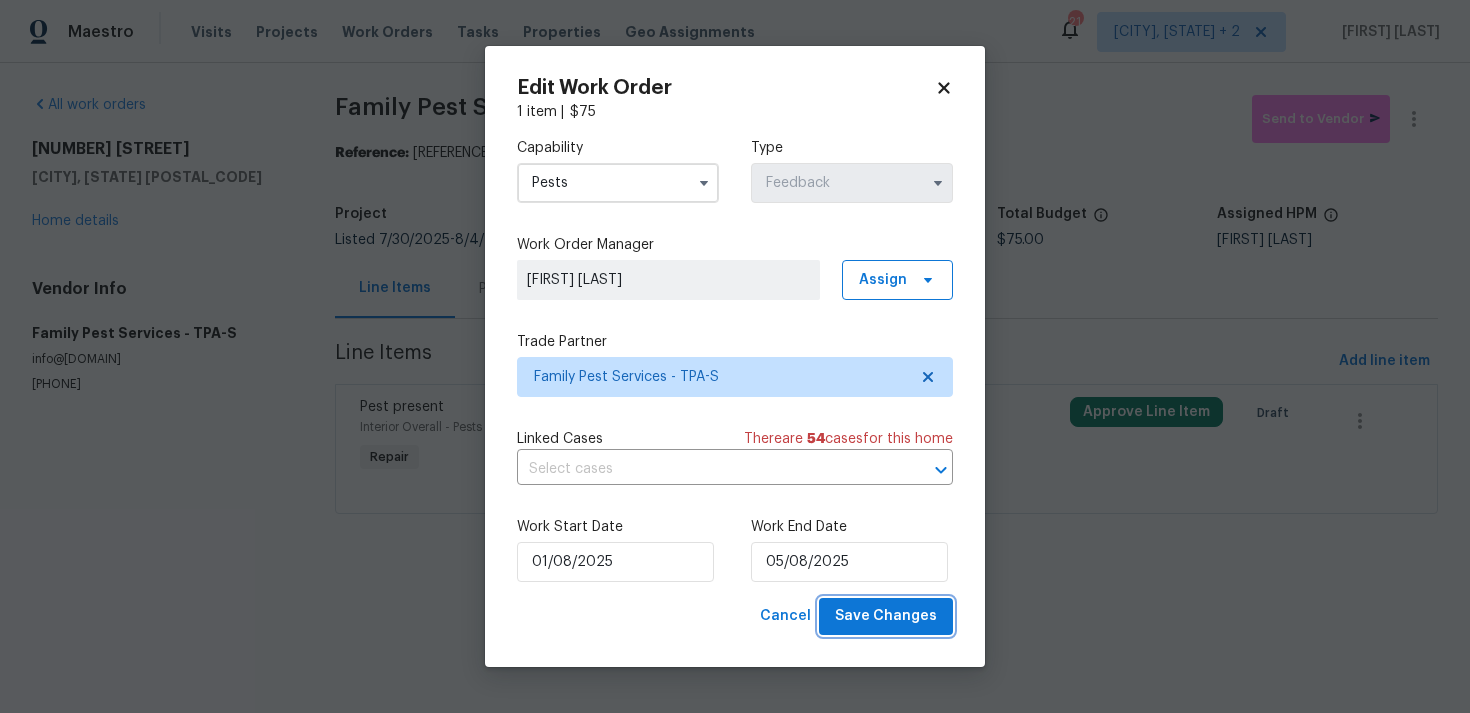 click on "Save Changes" at bounding box center [886, 616] 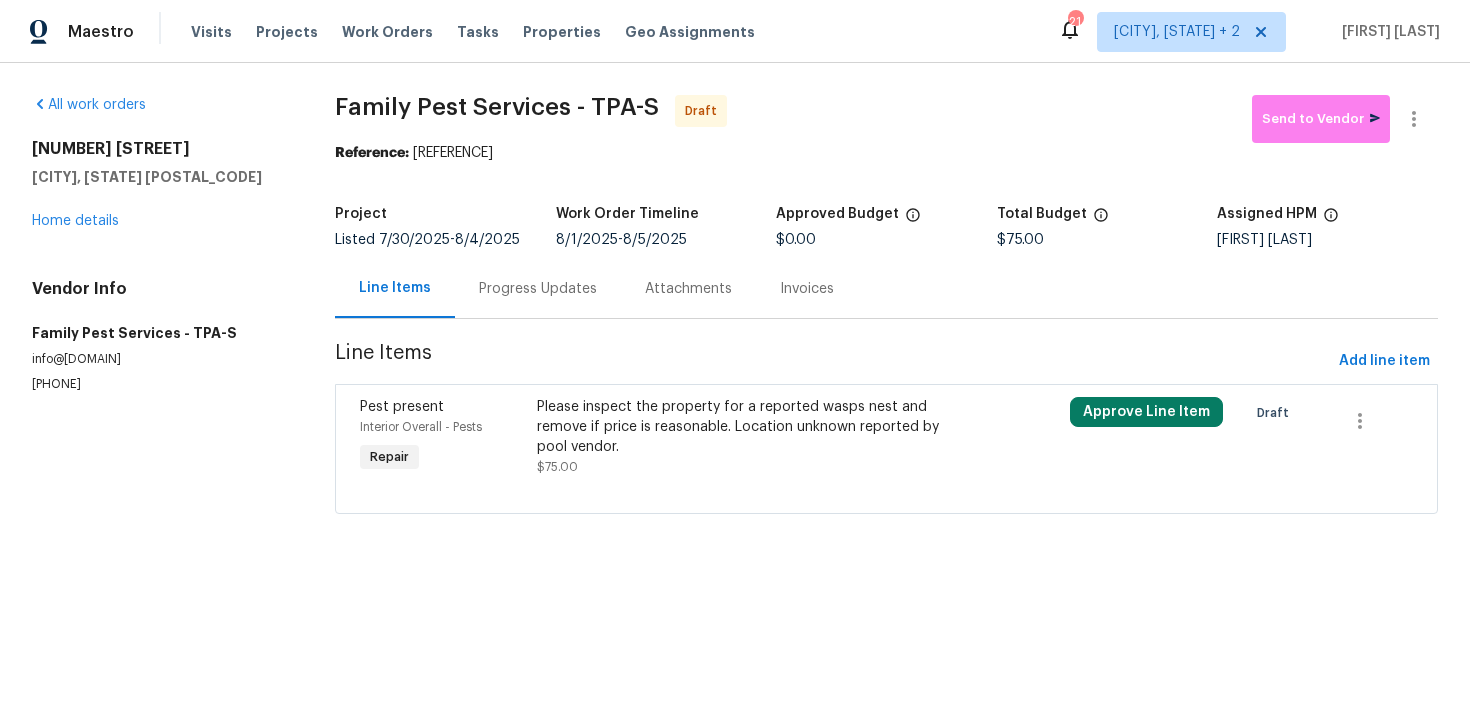 click on "Progress Updates" at bounding box center [538, 289] 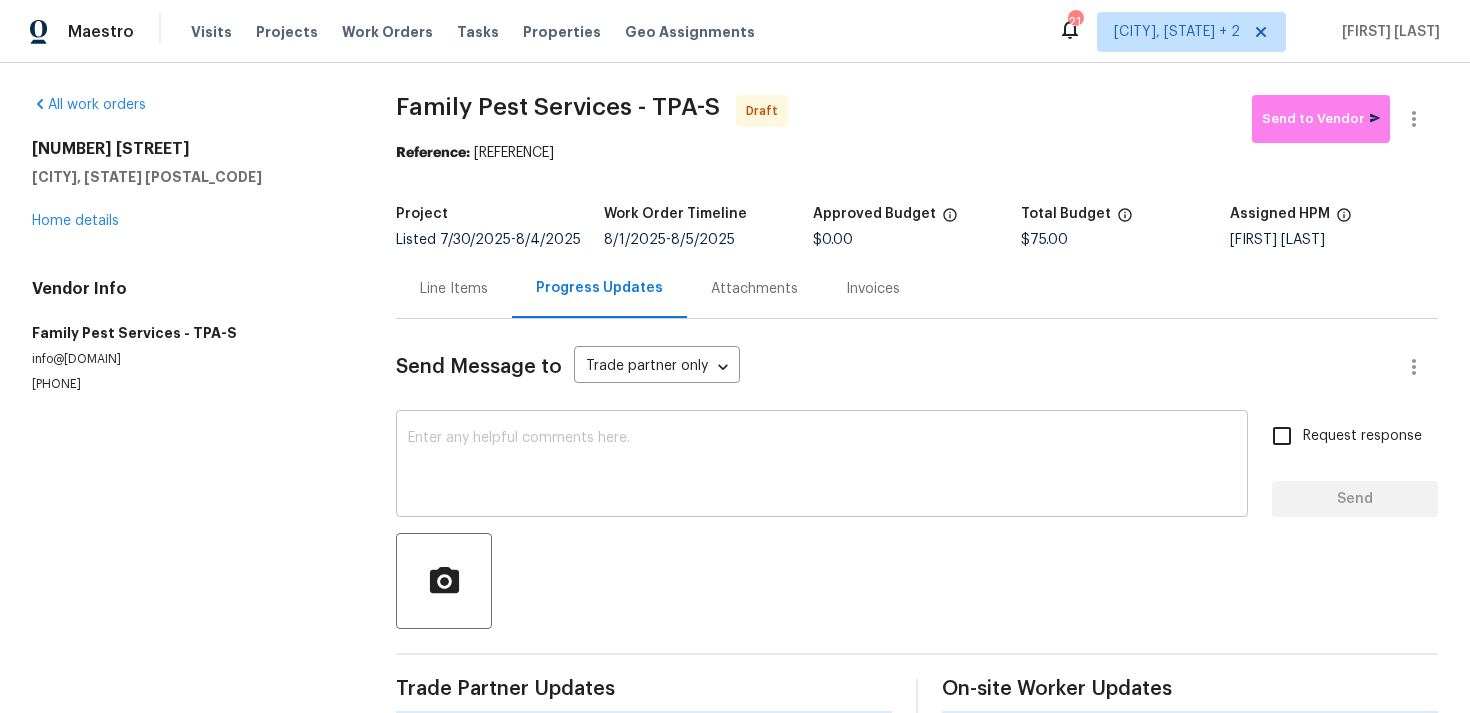 click at bounding box center (822, 466) 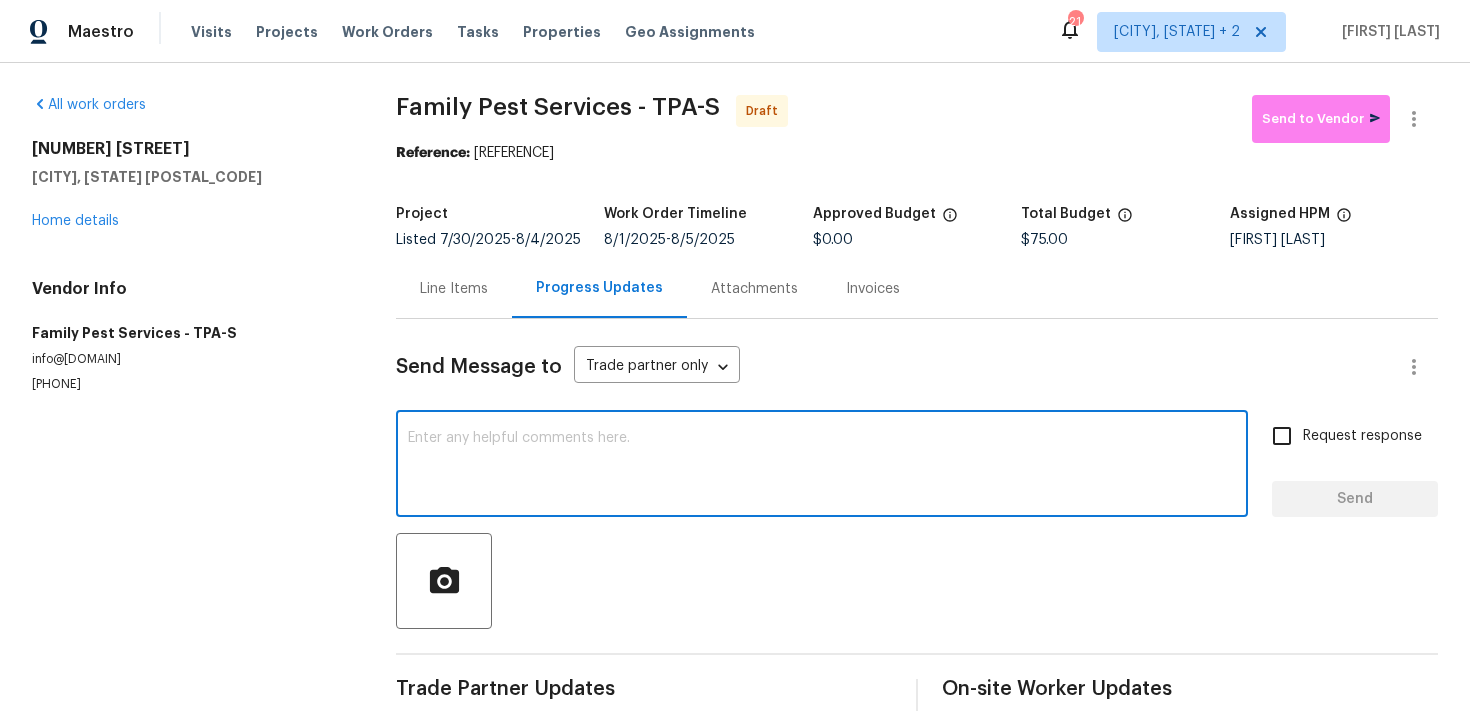 paste on "Hi, this is Ramyasri with Opendoor. I’m confirming you received the WO for the property at (Address). Please review and accept the WO within 24 hours and provide a schedule date. Please disregard the contact information for the HPM included in the WO. Our Centralised LWO Team is responsible for Listed WOs" 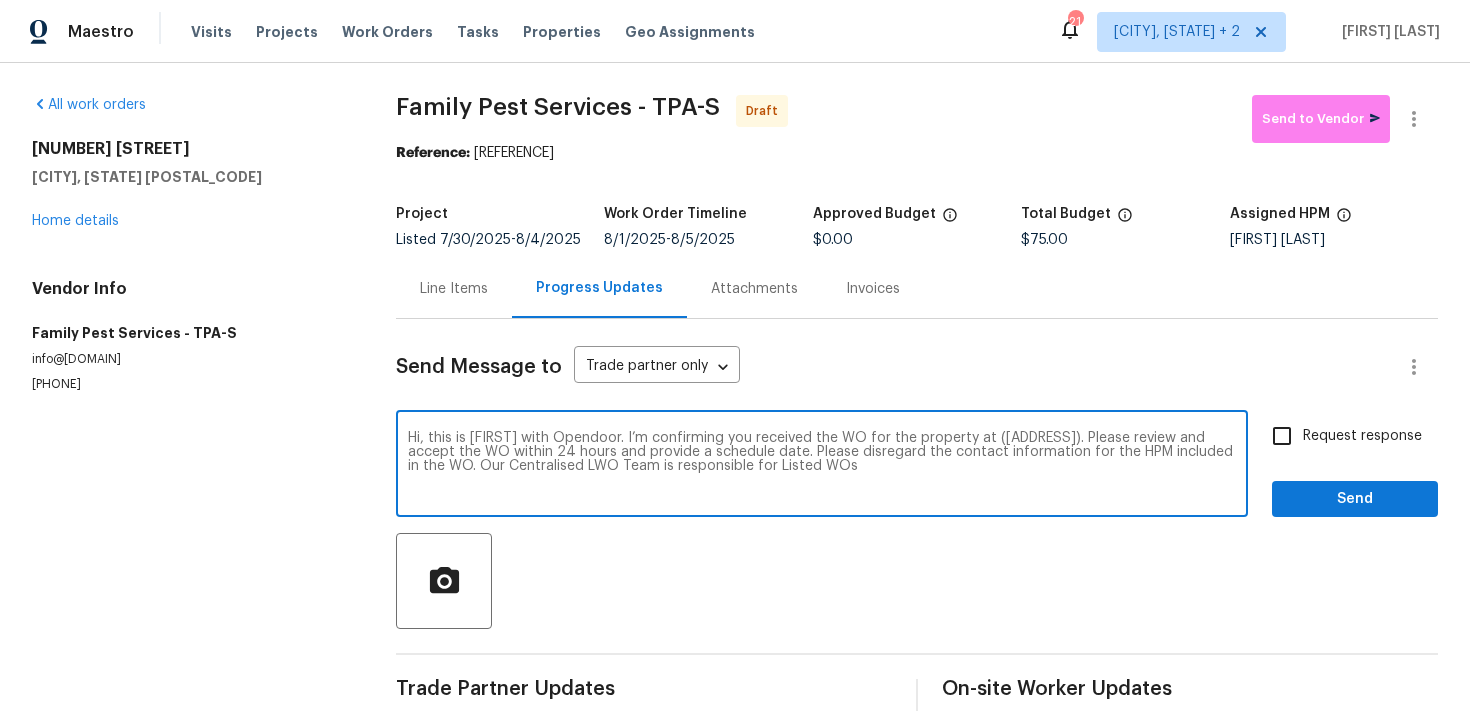 drag, startPoint x: 1004, startPoint y: 434, endPoint x: 1064, endPoint y: 436, distance: 60.033325 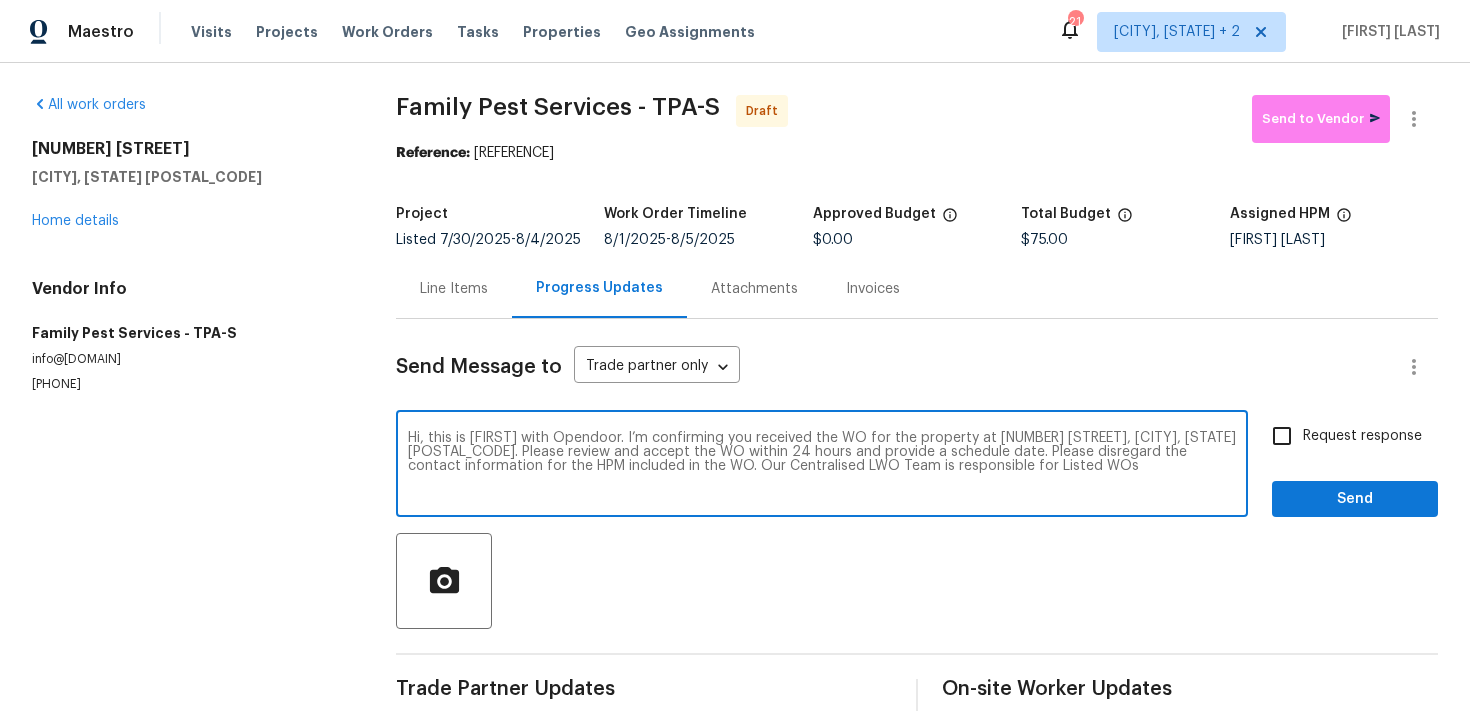type on "Hi, this is Ramyasri with Opendoor. I’m confirming you received the WO for the property at 1427 E Gate Dr, Venice, FL 34285. Please review and accept the WO within 24 hours and provide a schedule date. Please disregard the contact information for the HPM included in the WO. Our Centralised LWO Team is responsible for Listed WOs" 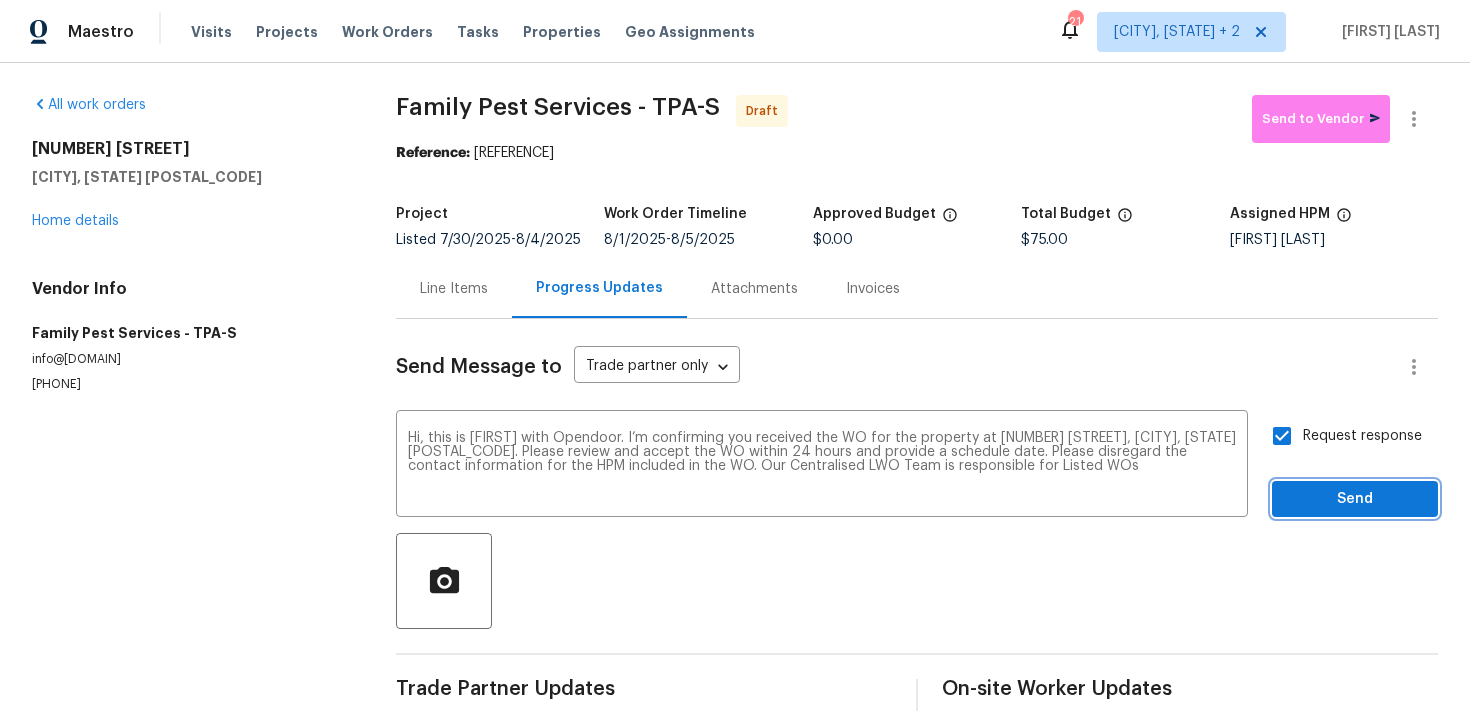 click on "Send" at bounding box center [1355, 499] 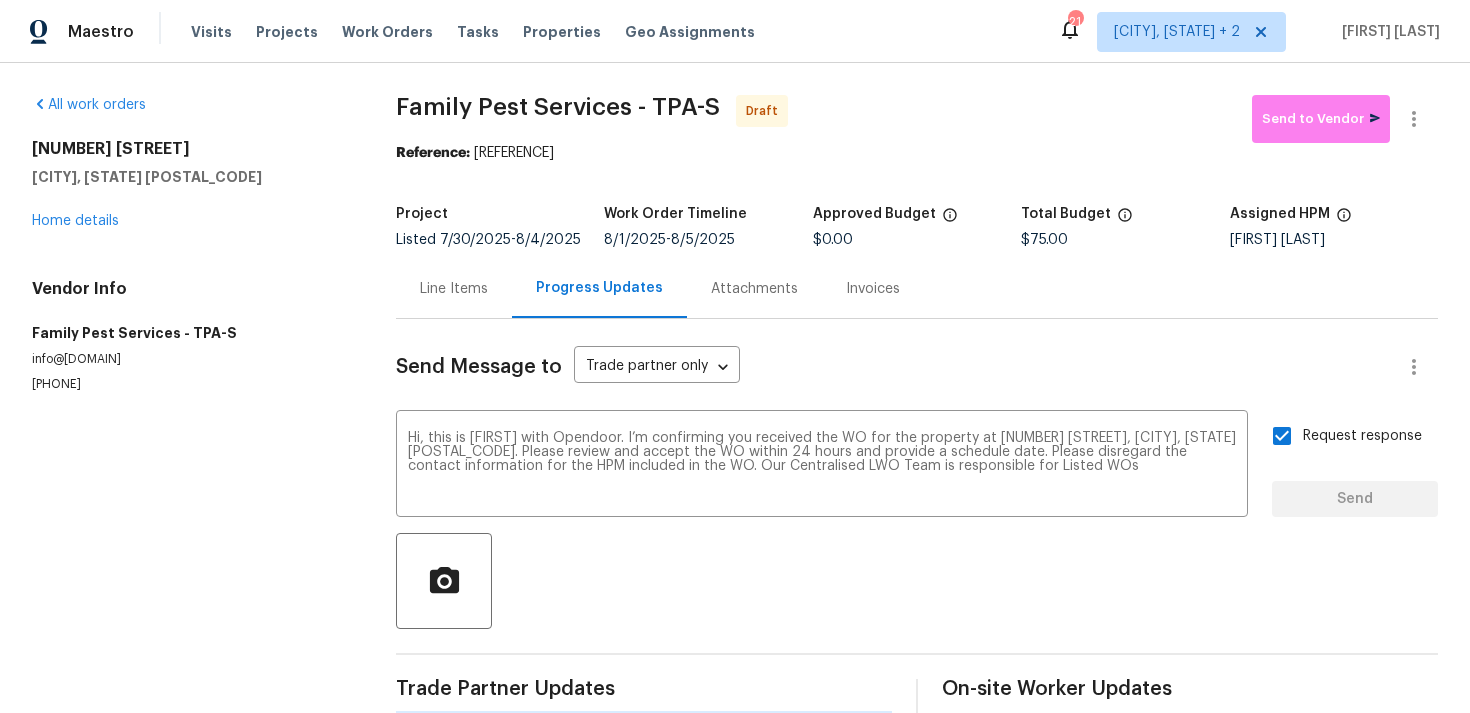 type 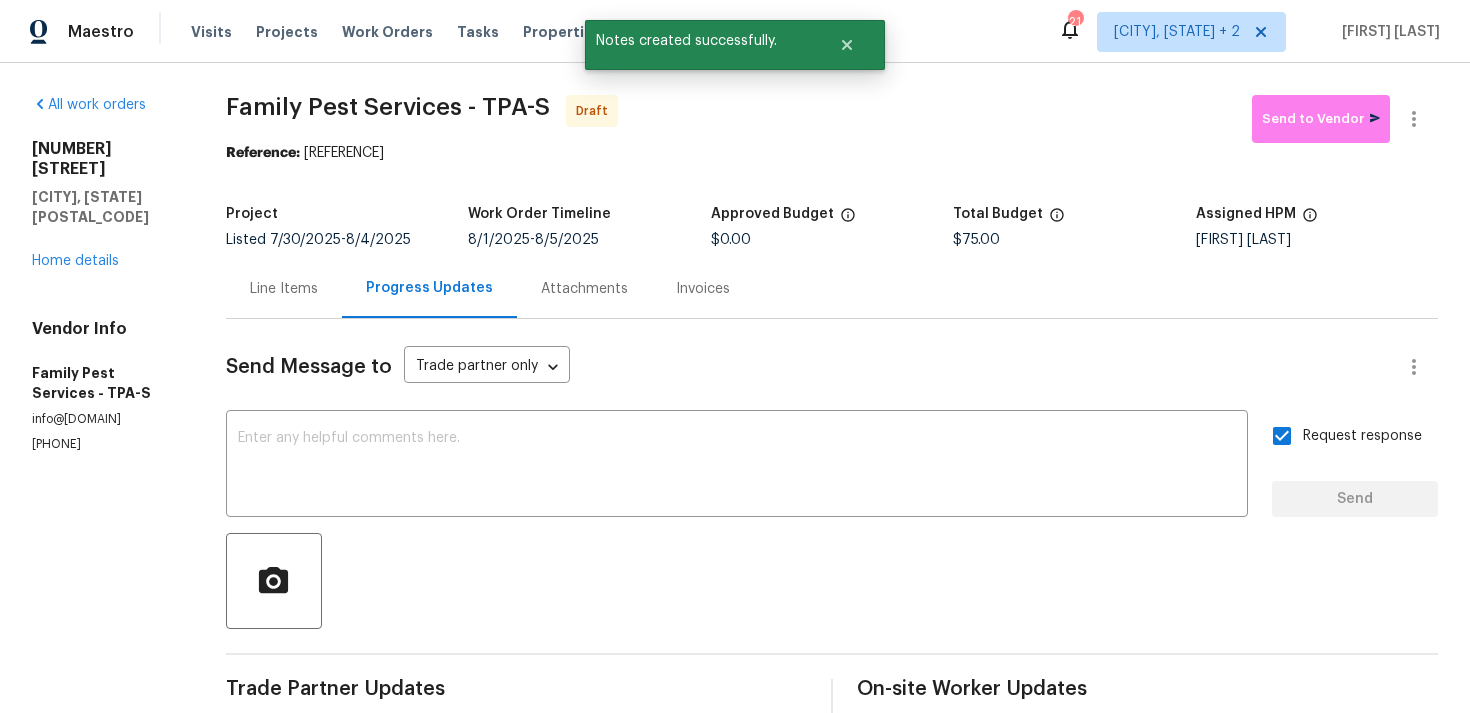 click on "Send Message to Trade partner only Trade partner only ​ x ​ Request response Send Trade Partner Updates Ramyasri P 08/01/2025 4:08 PM Hi, this is Ramyasri with Opendoor. I’m confirming you received the WO for the property at 1427 E Gate Dr, Venice, FL 34285. Please review and accept the WO within 24 hours and provide a schedule date. Please disregard the contact information for the HPM included in the WO. Our Centralised LWO Team is responsible for Listed WOs On-site Worker Updates" at bounding box center [832, 594] 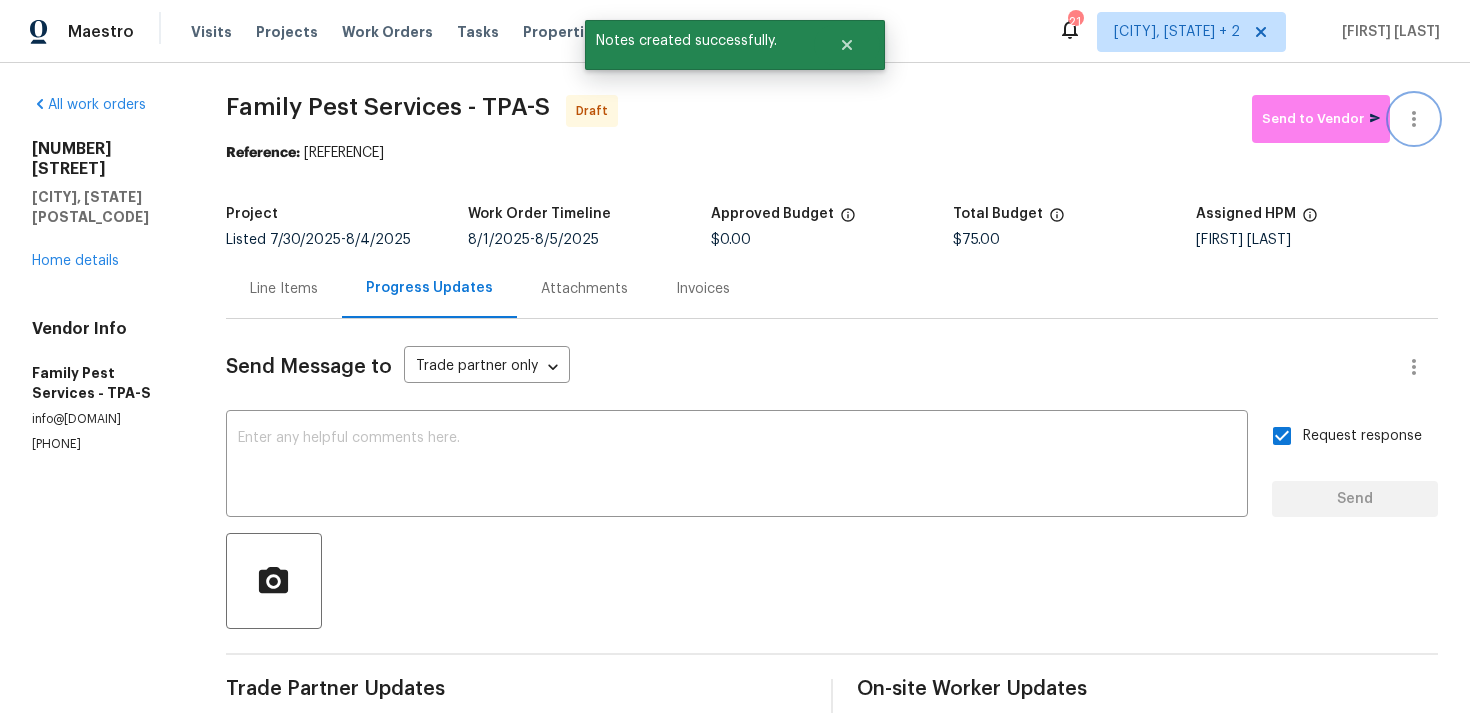 click at bounding box center [1414, 119] 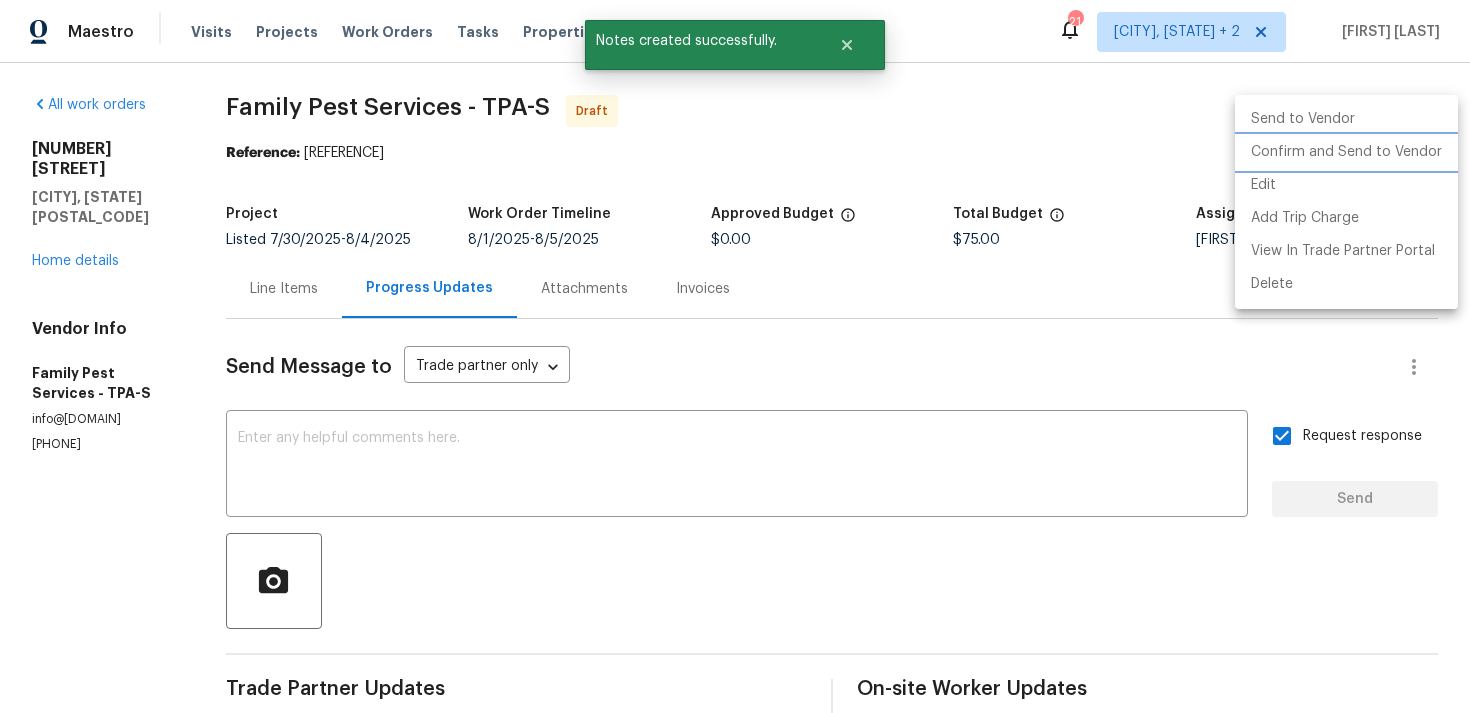 click on "Confirm and Send to Vendor" at bounding box center (1346, 152) 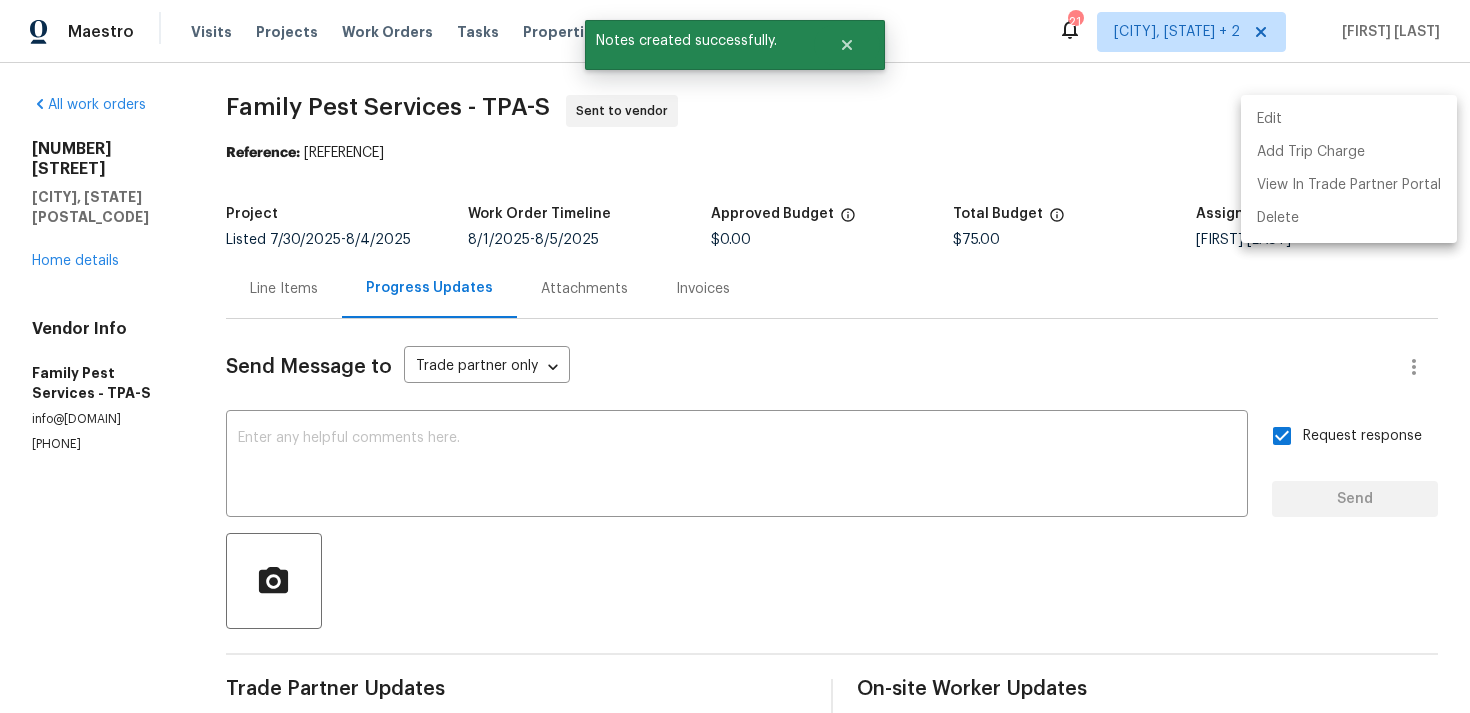 click at bounding box center (735, 356) 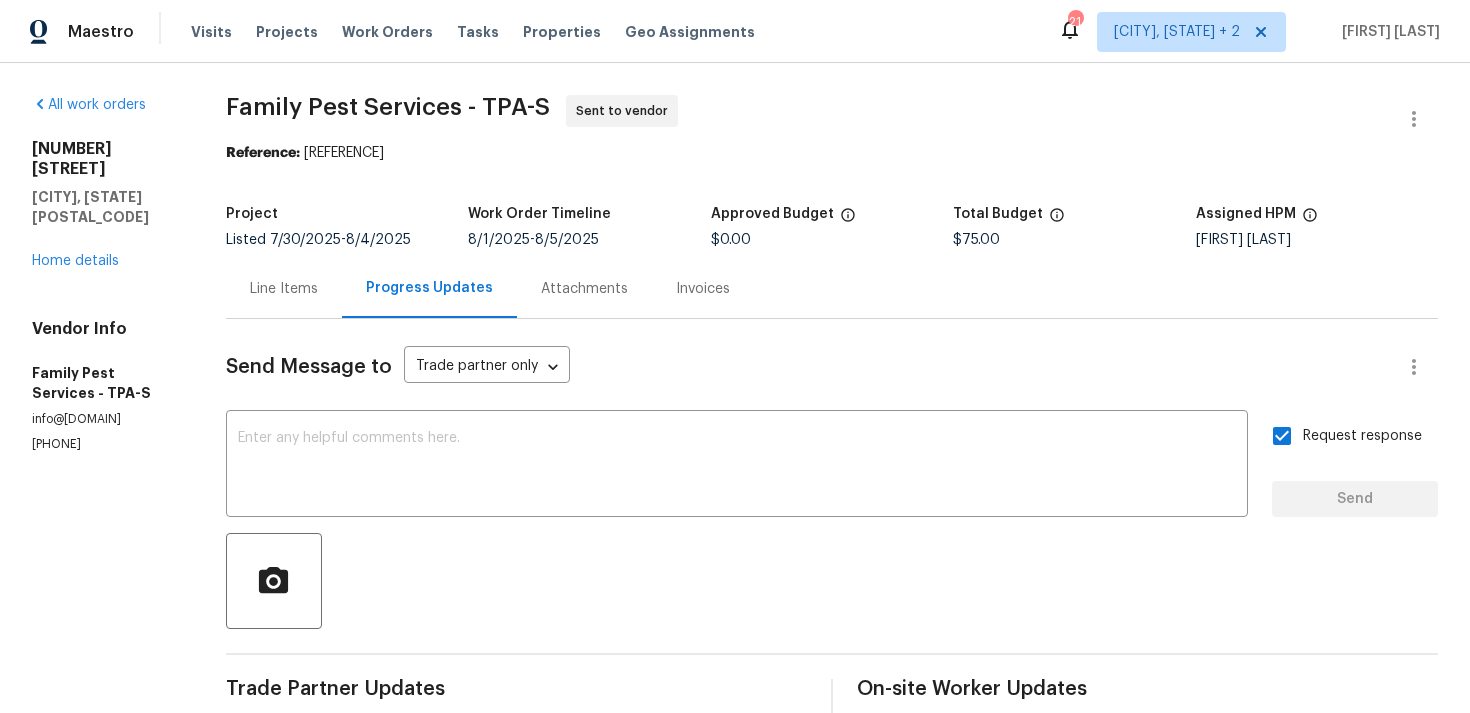 drag, startPoint x: 326, startPoint y: 149, endPoint x: 591, endPoint y: 149, distance: 265 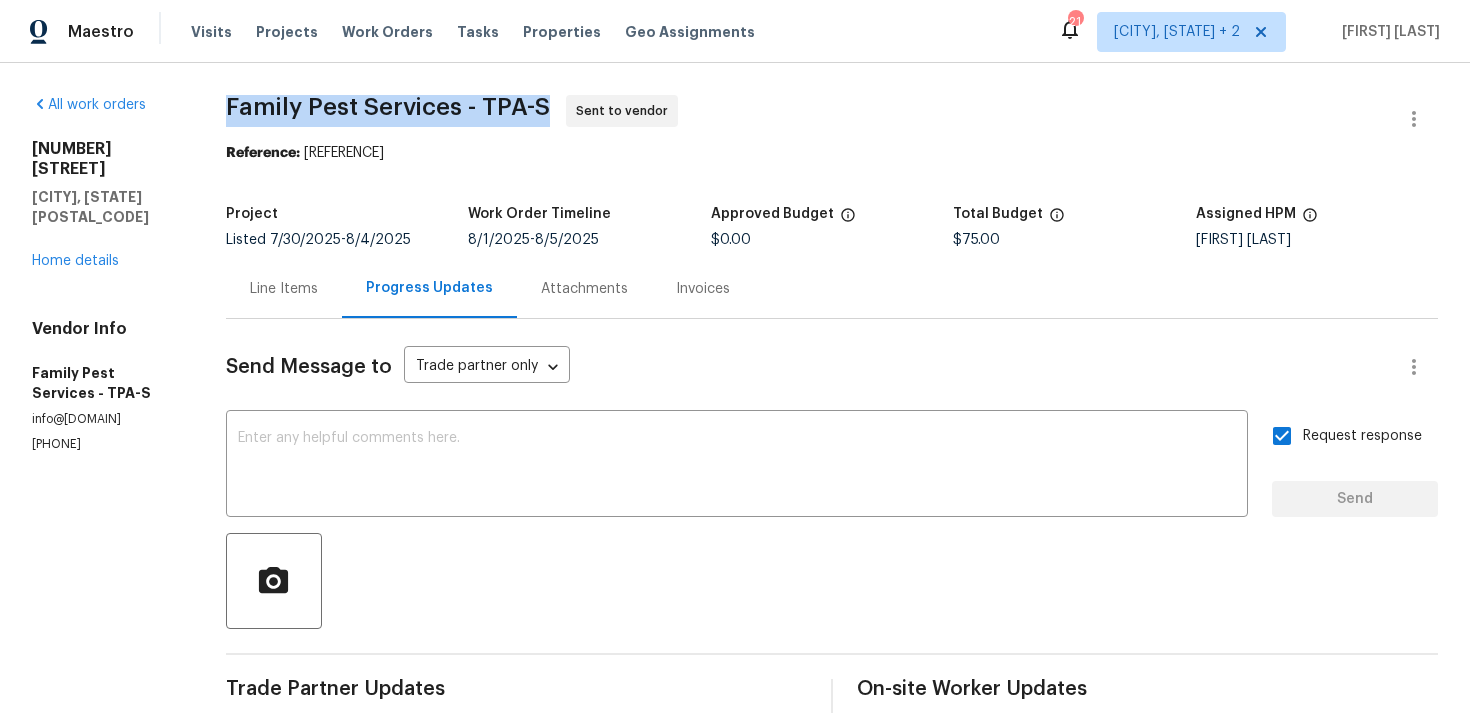 drag, startPoint x: 245, startPoint y: 100, endPoint x: 564, endPoint y: 100, distance: 319 